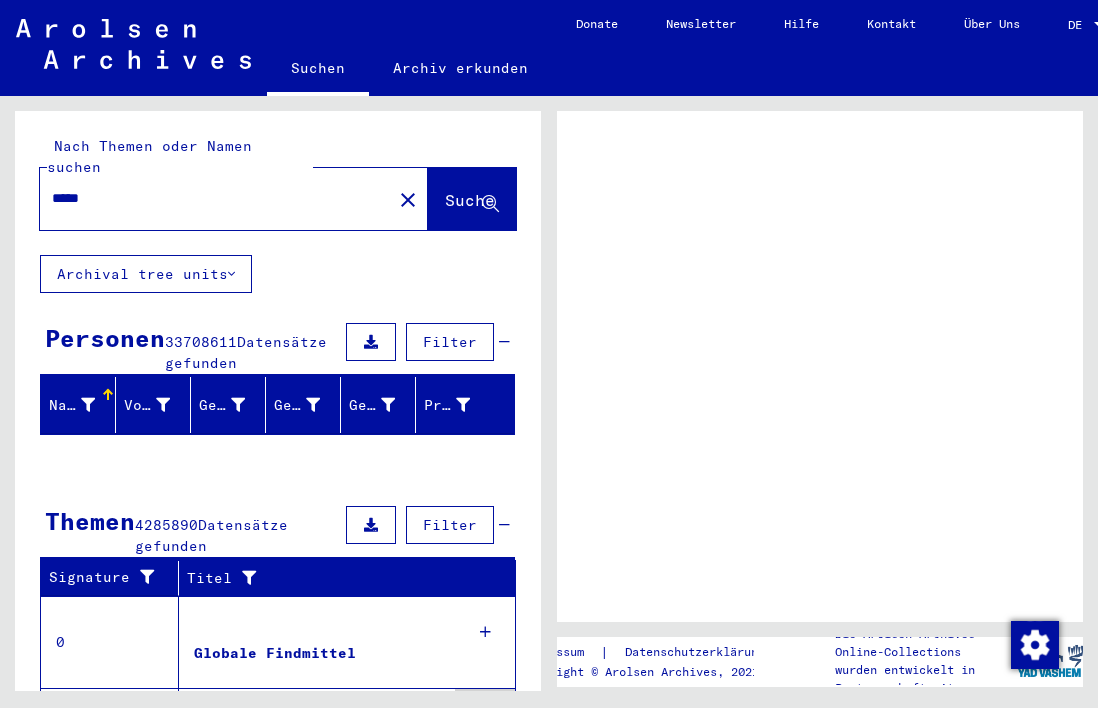 scroll, scrollTop: 0, scrollLeft: 0, axis: both 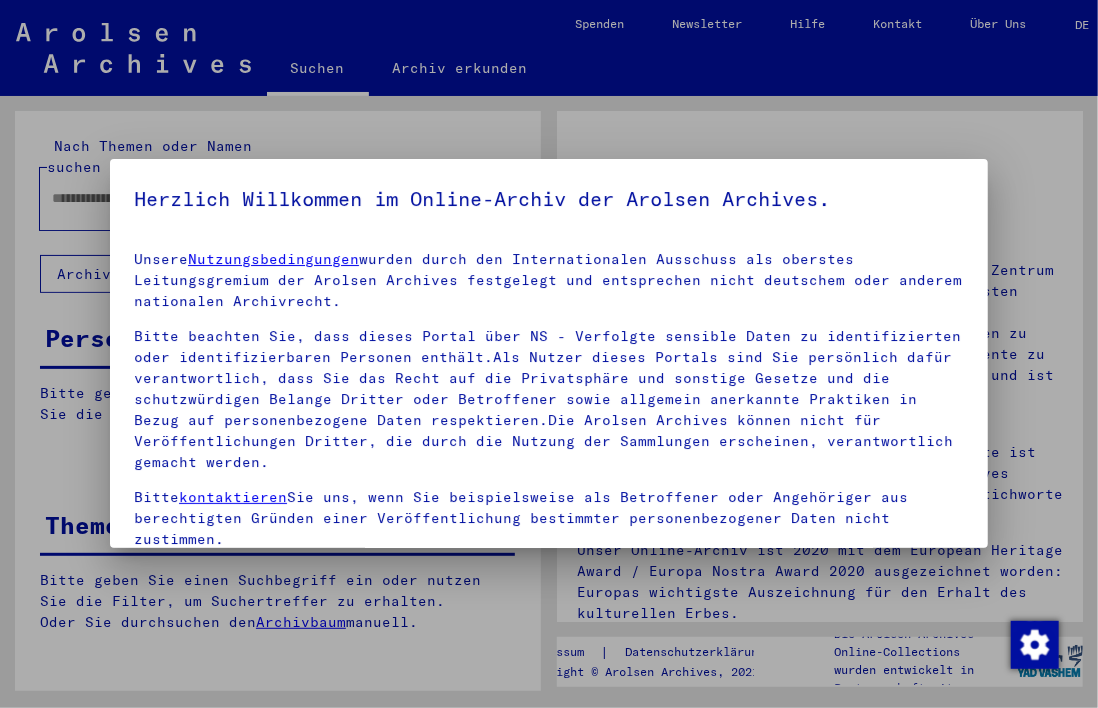 type on "*****" 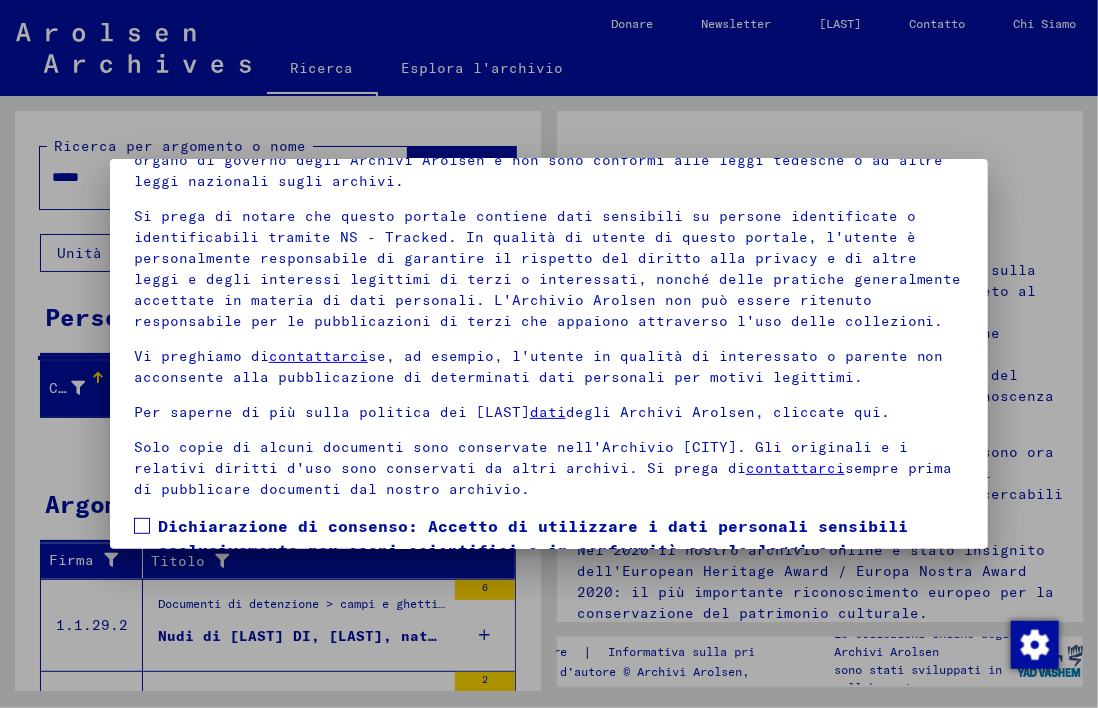 scroll, scrollTop: 170, scrollLeft: 0, axis: vertical 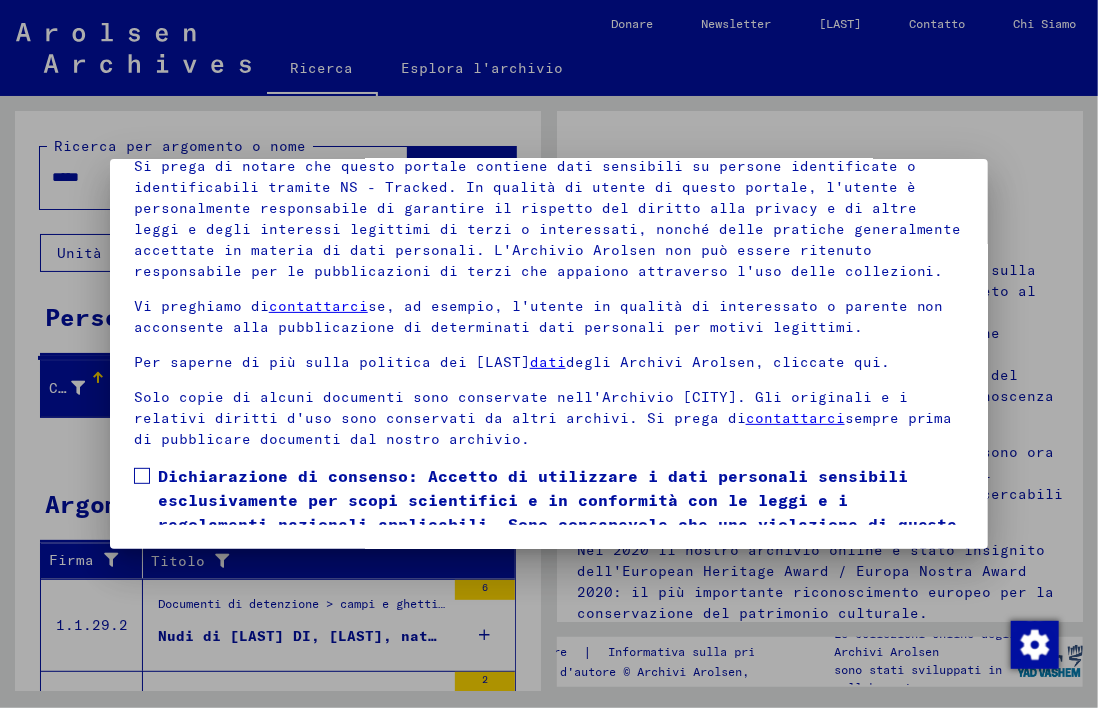 click at bounding box center (142, 476) 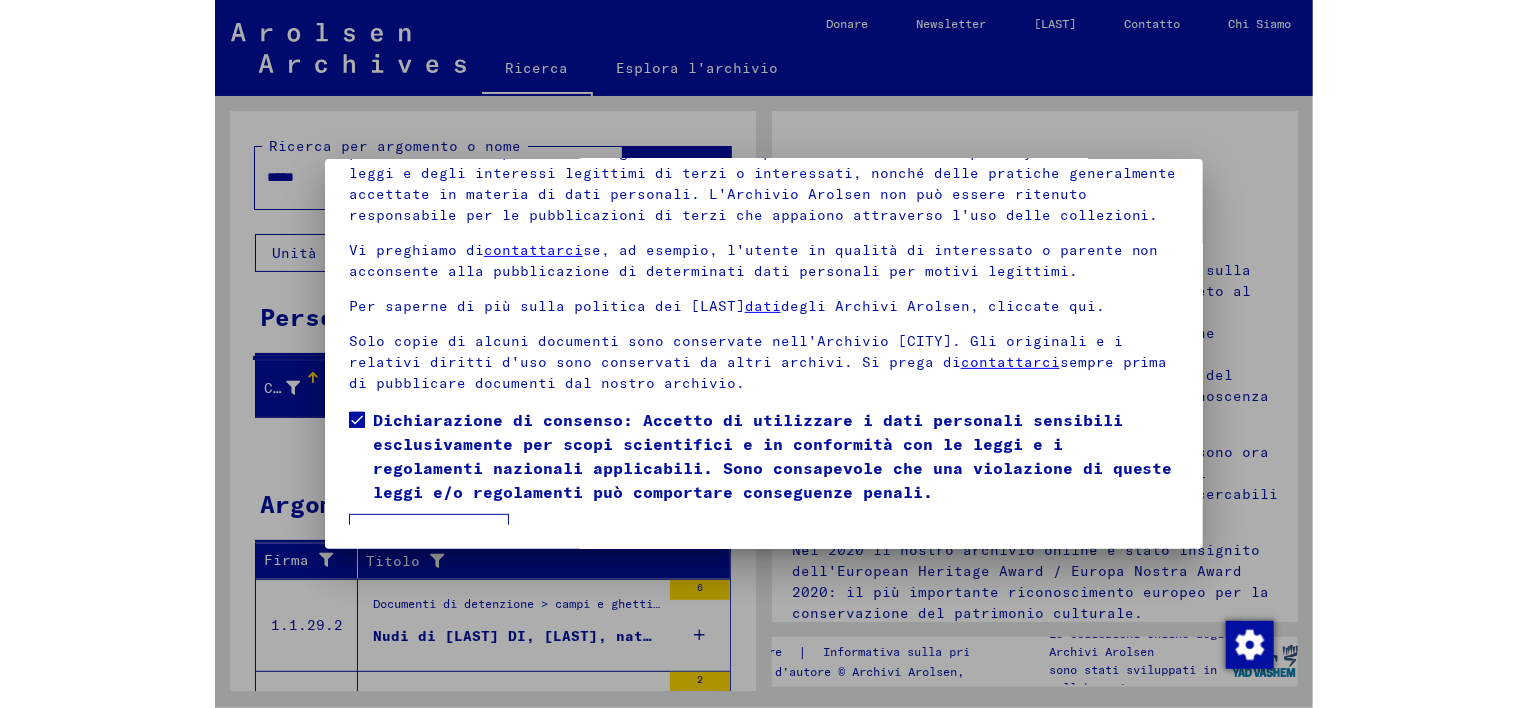 scroll, scrollTop: 82, scrollLeft: 0, axis: vertical 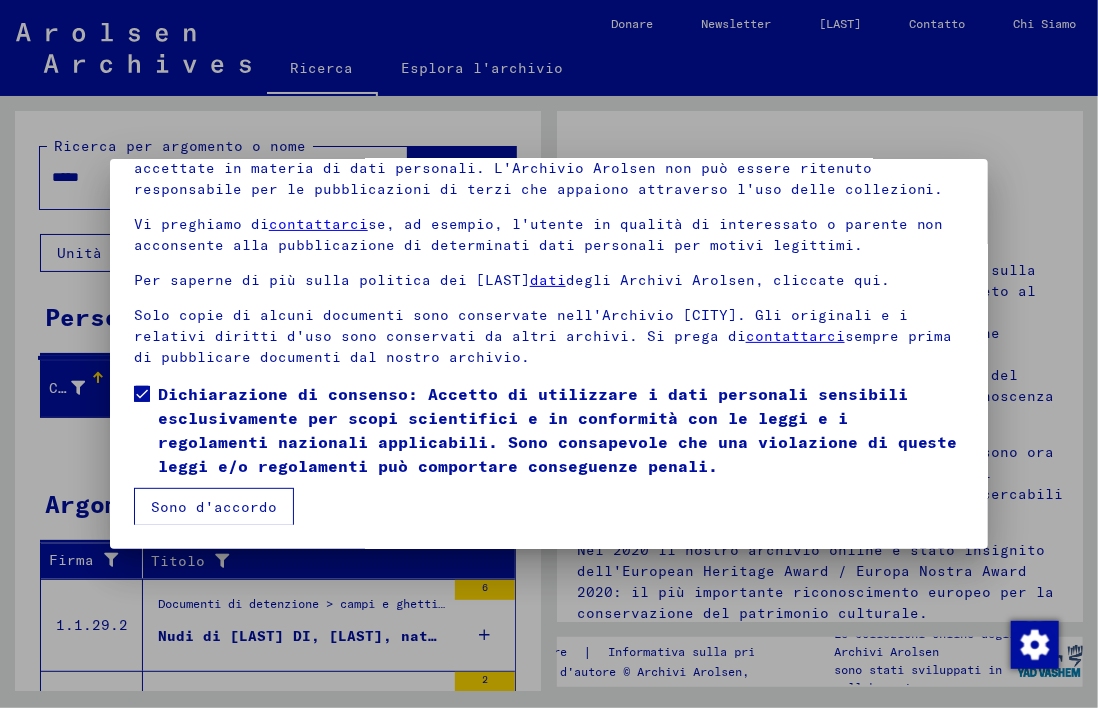 click on "Sono d'accordo" at bounding box center [214, 507] 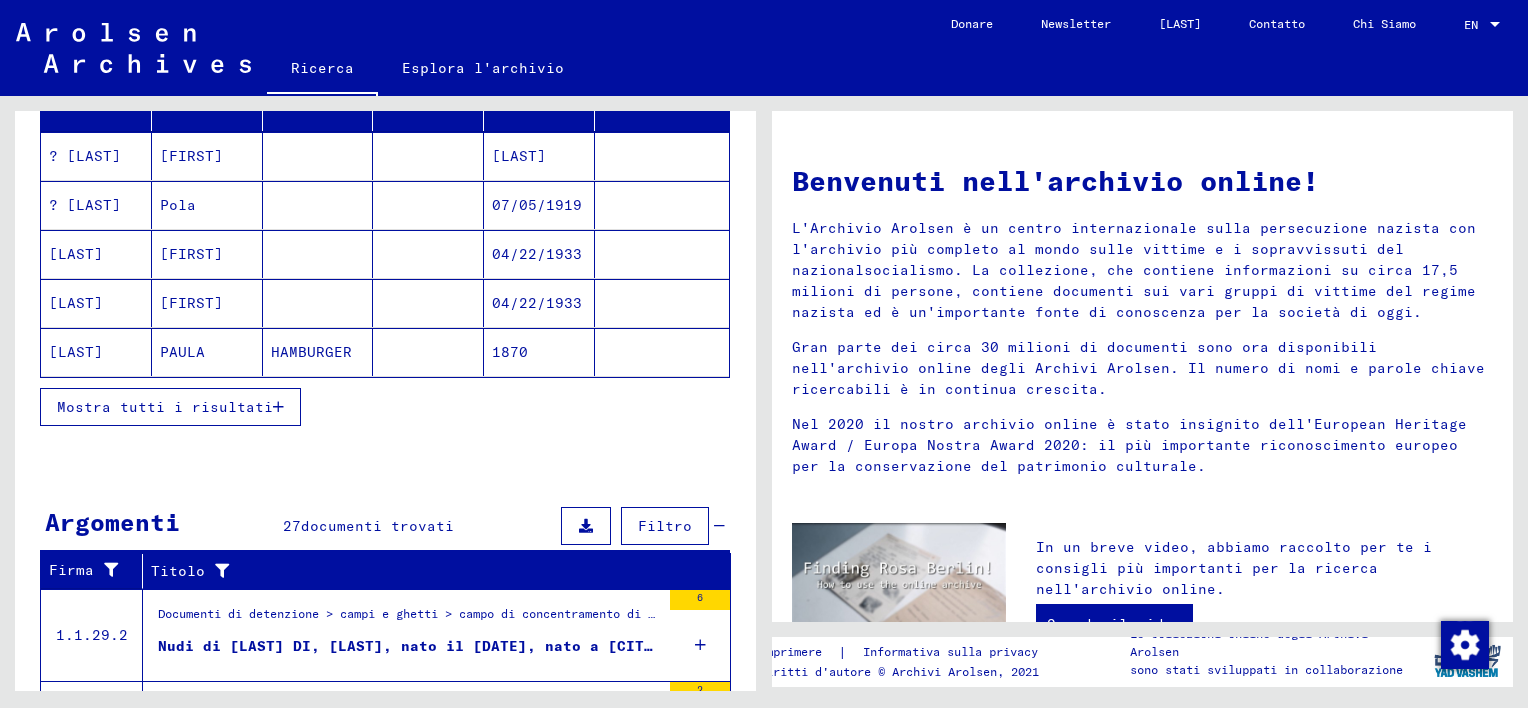 scroll, scrollTop: 296, scrollLeft: 0, axis: vertical 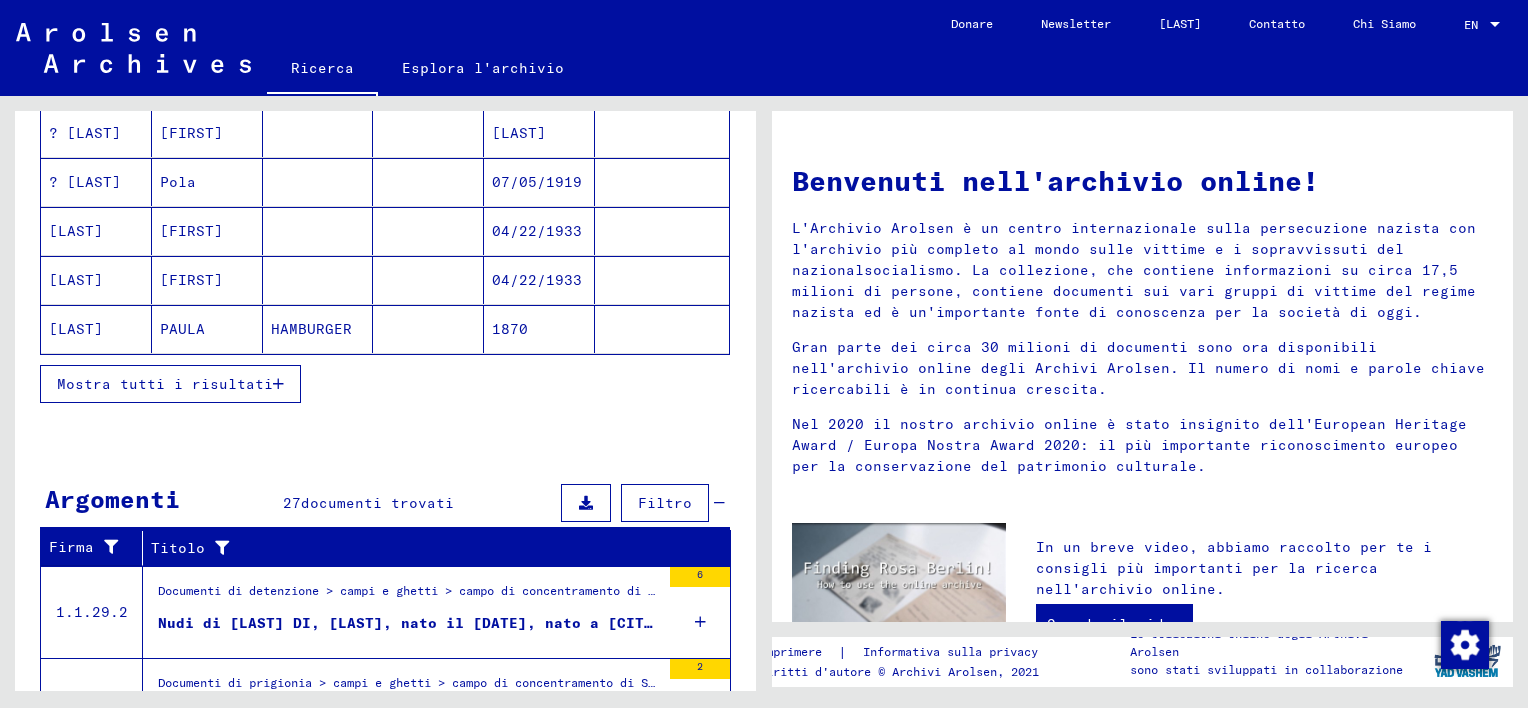 click on "Mostra tutti i risultati" at bounding box center (165, 384) 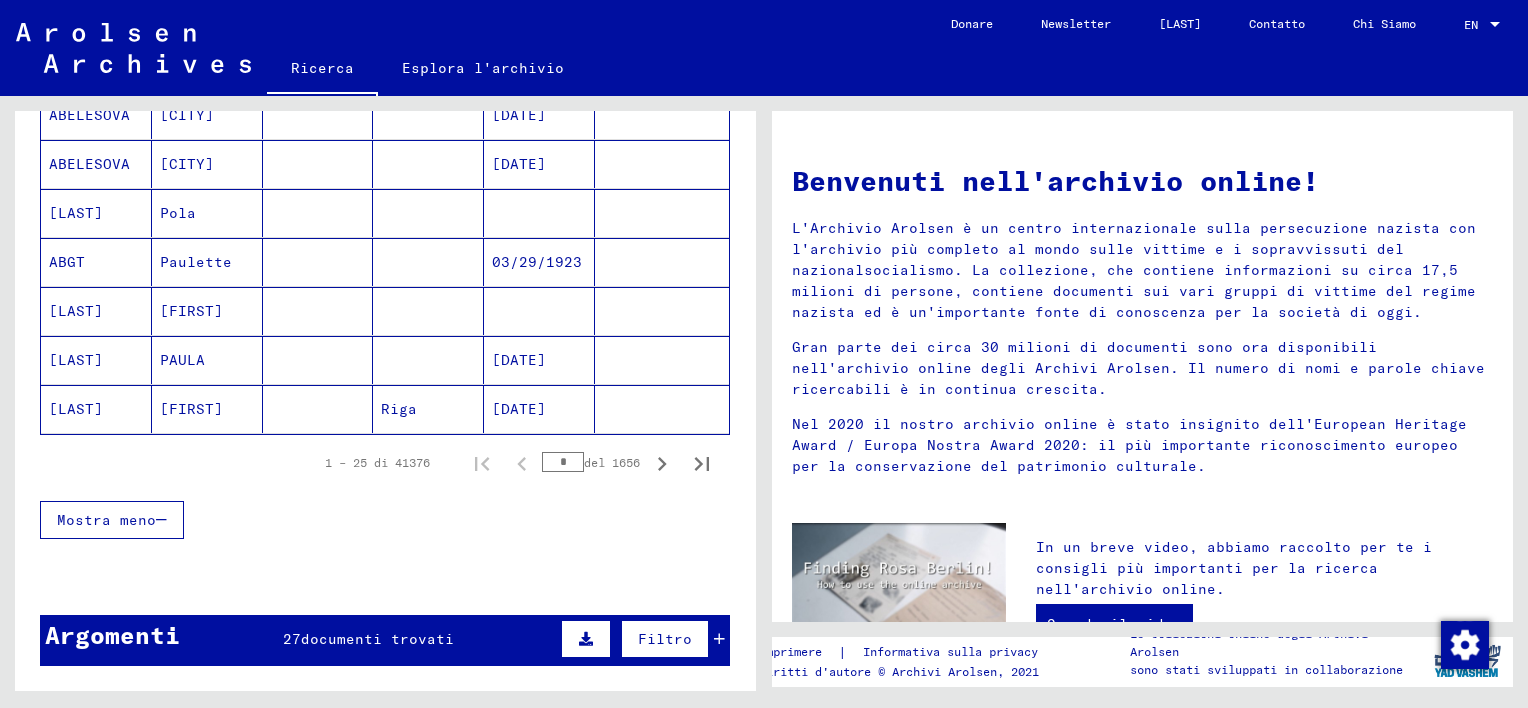 scroll, scrollTop: 996, scrollLeft: 0, axis: vertical 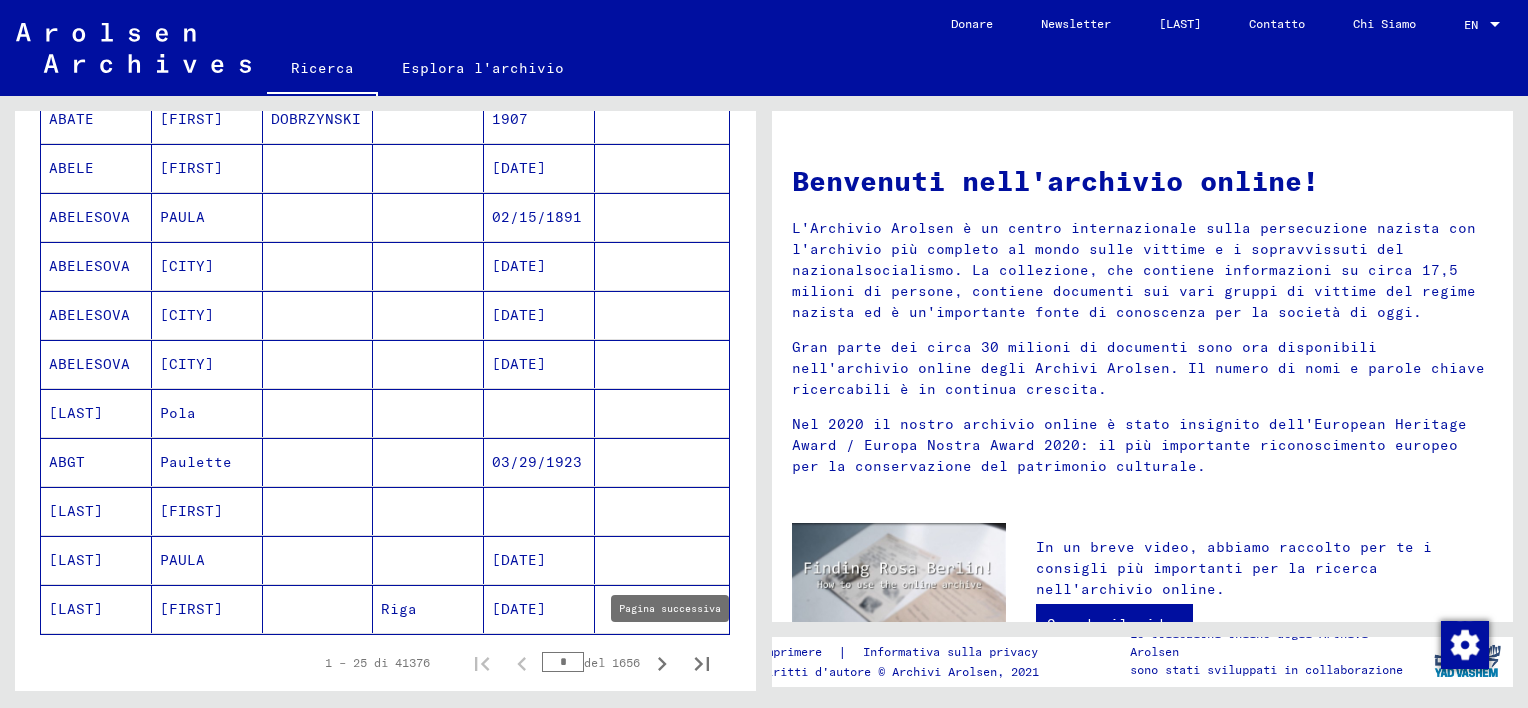 click at bounding box center (662, 663) 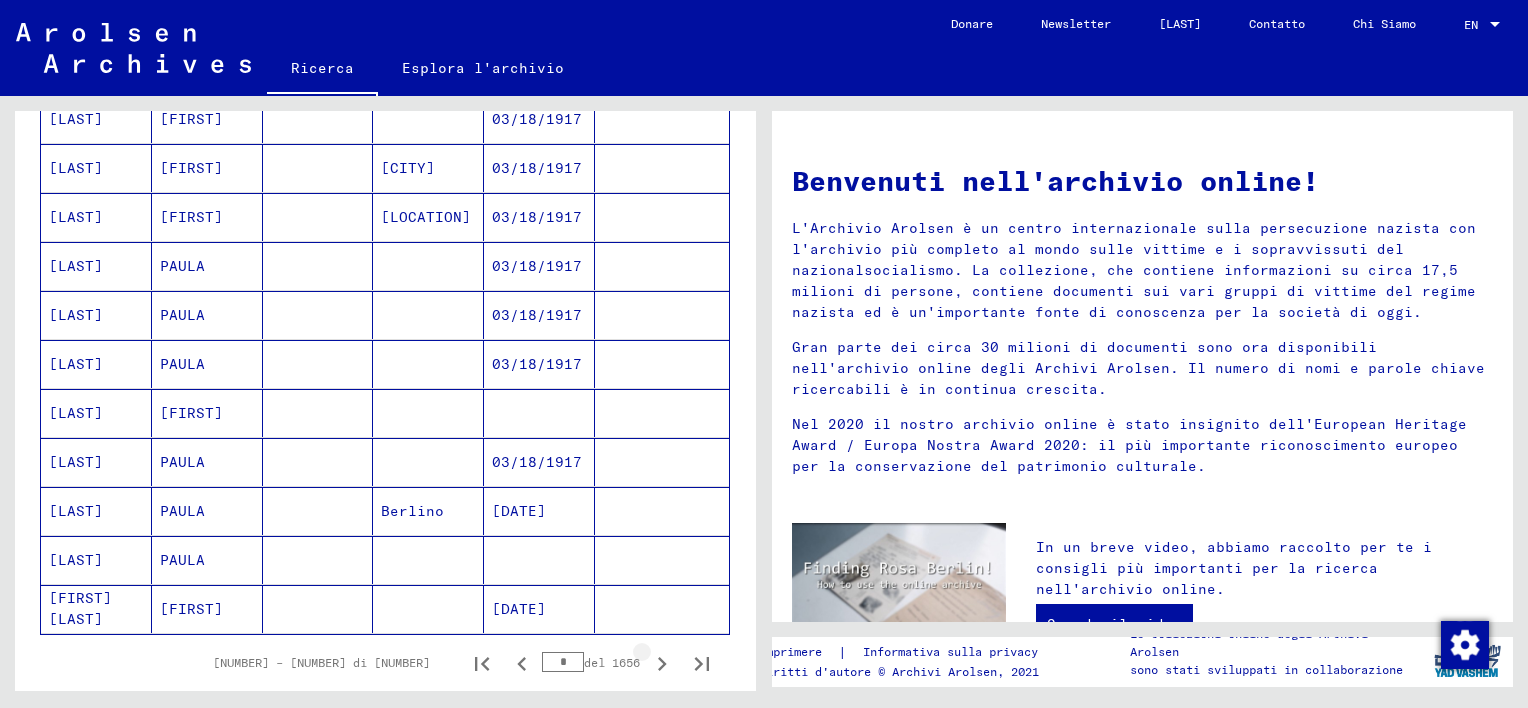 click 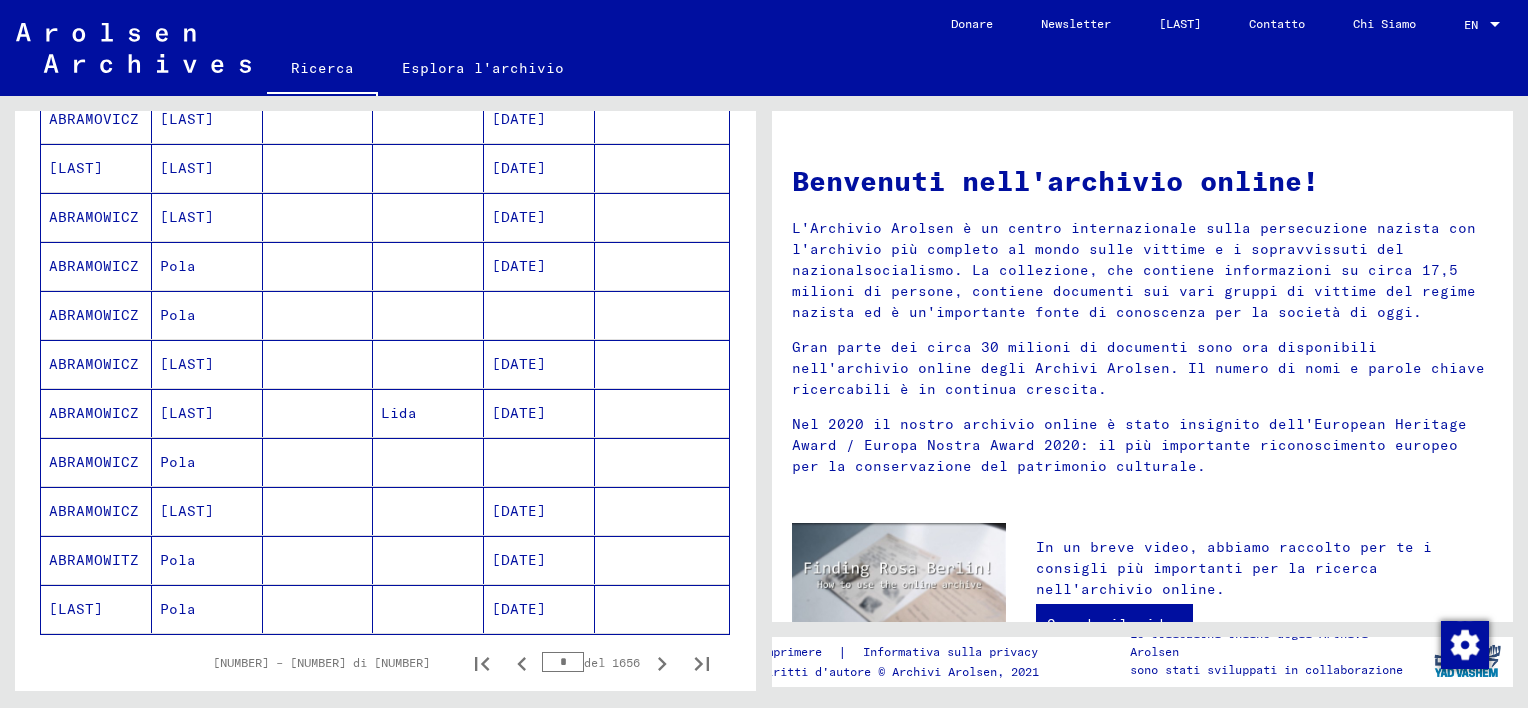 click 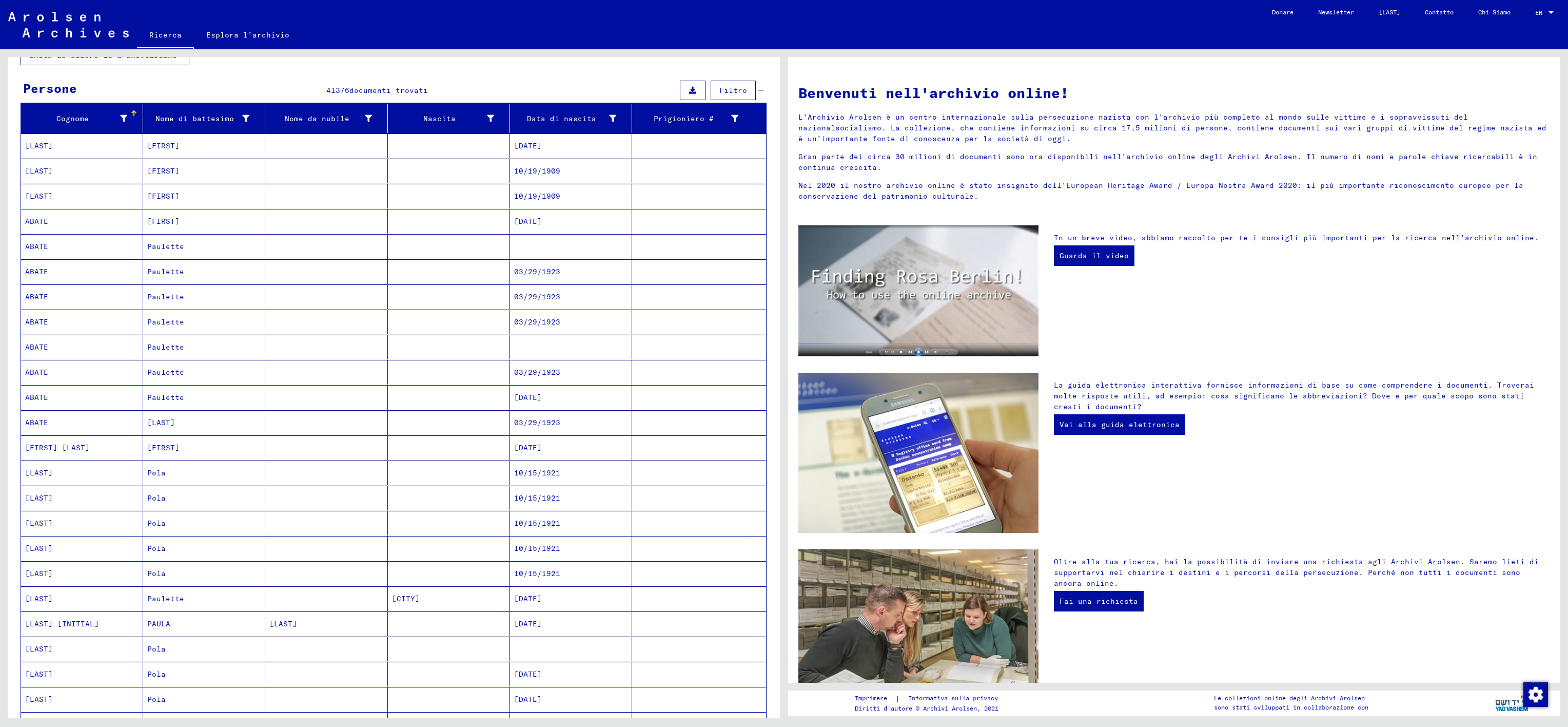 scroll, scrollTop: 177, scrollLeft: 0, axis: vertical 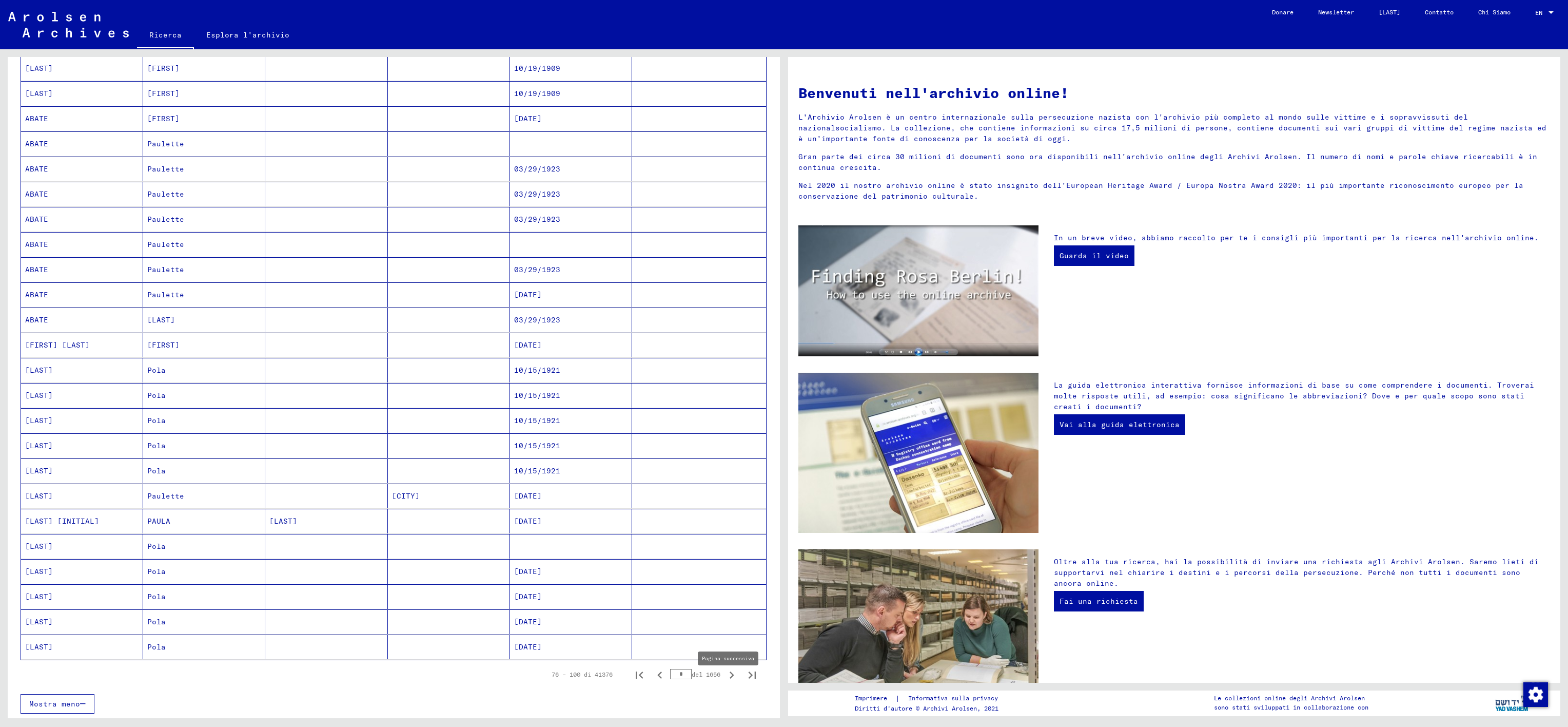 click 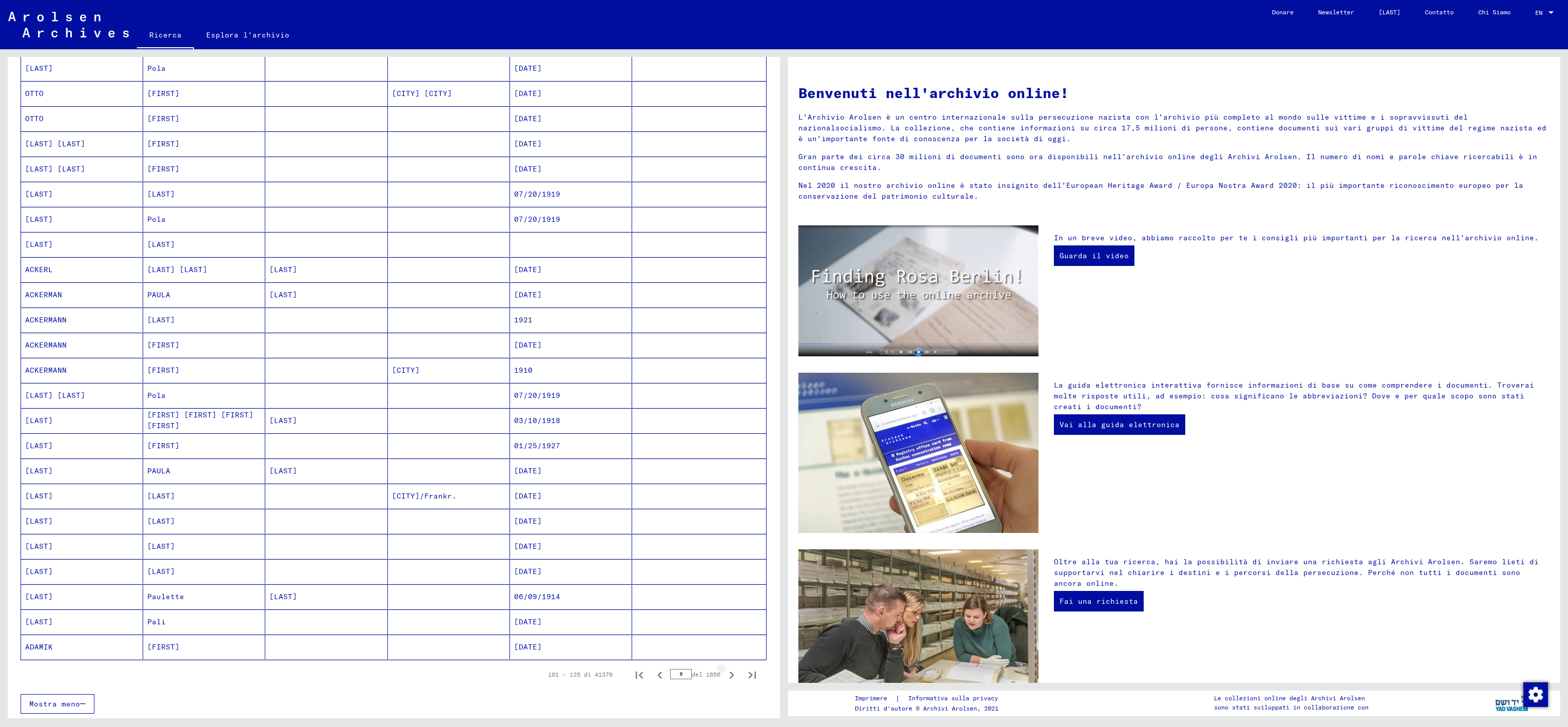 click 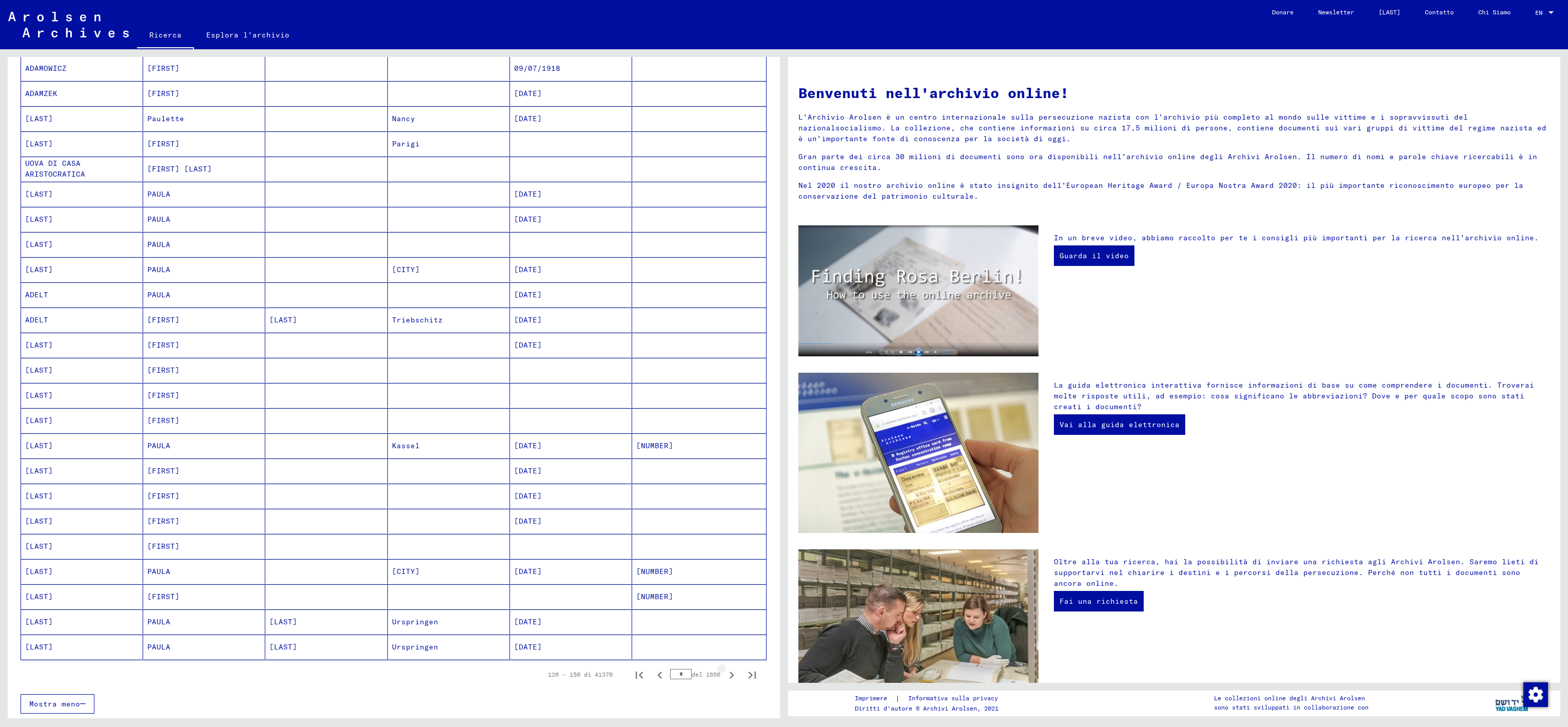 click 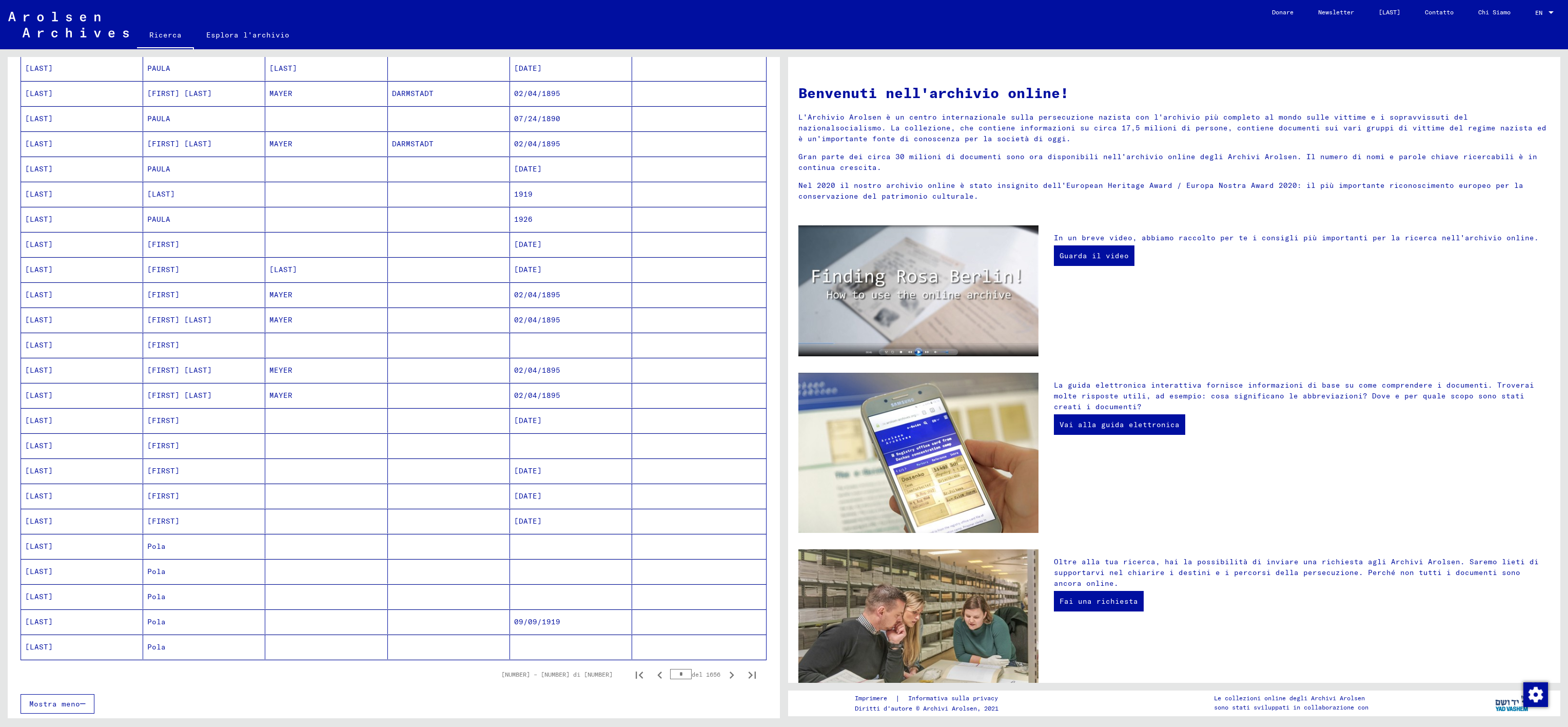 click 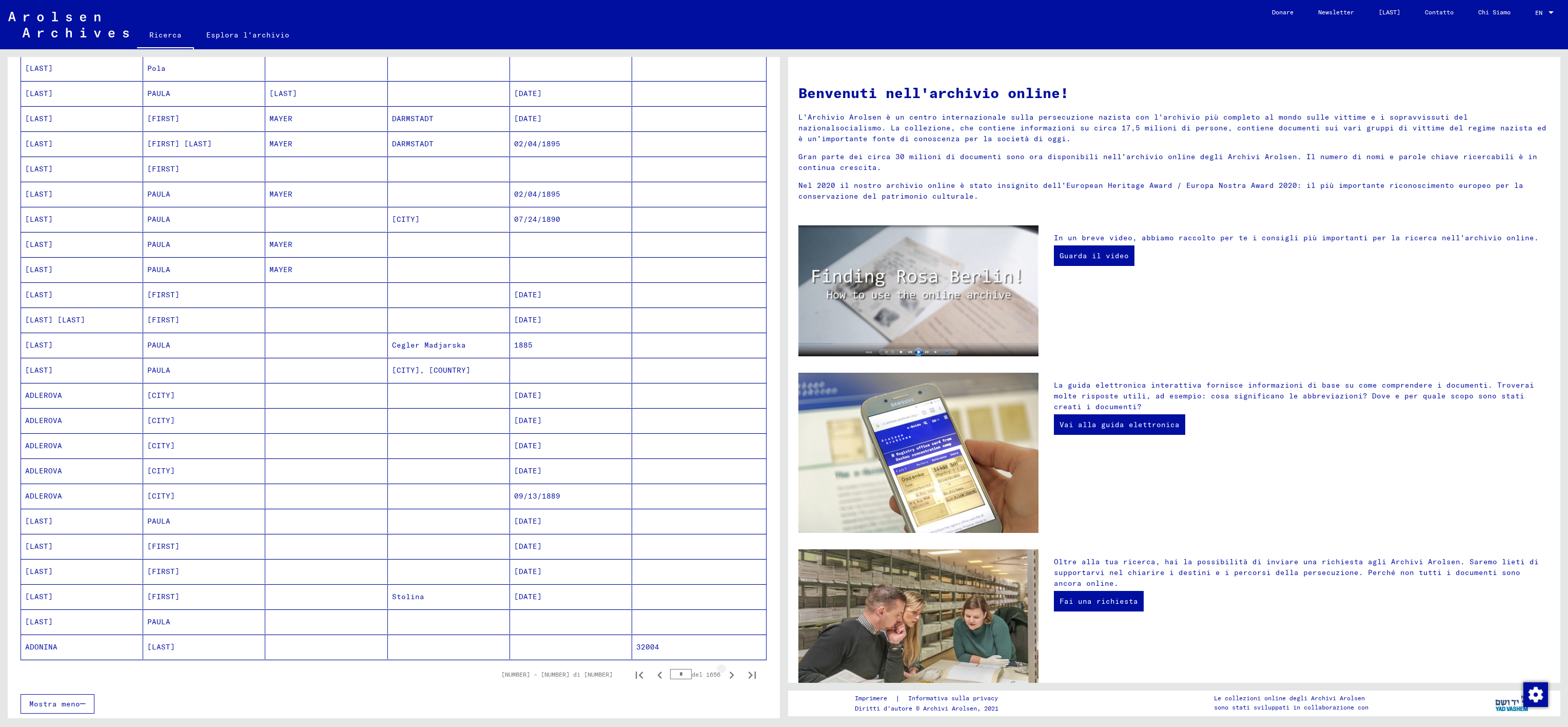 click 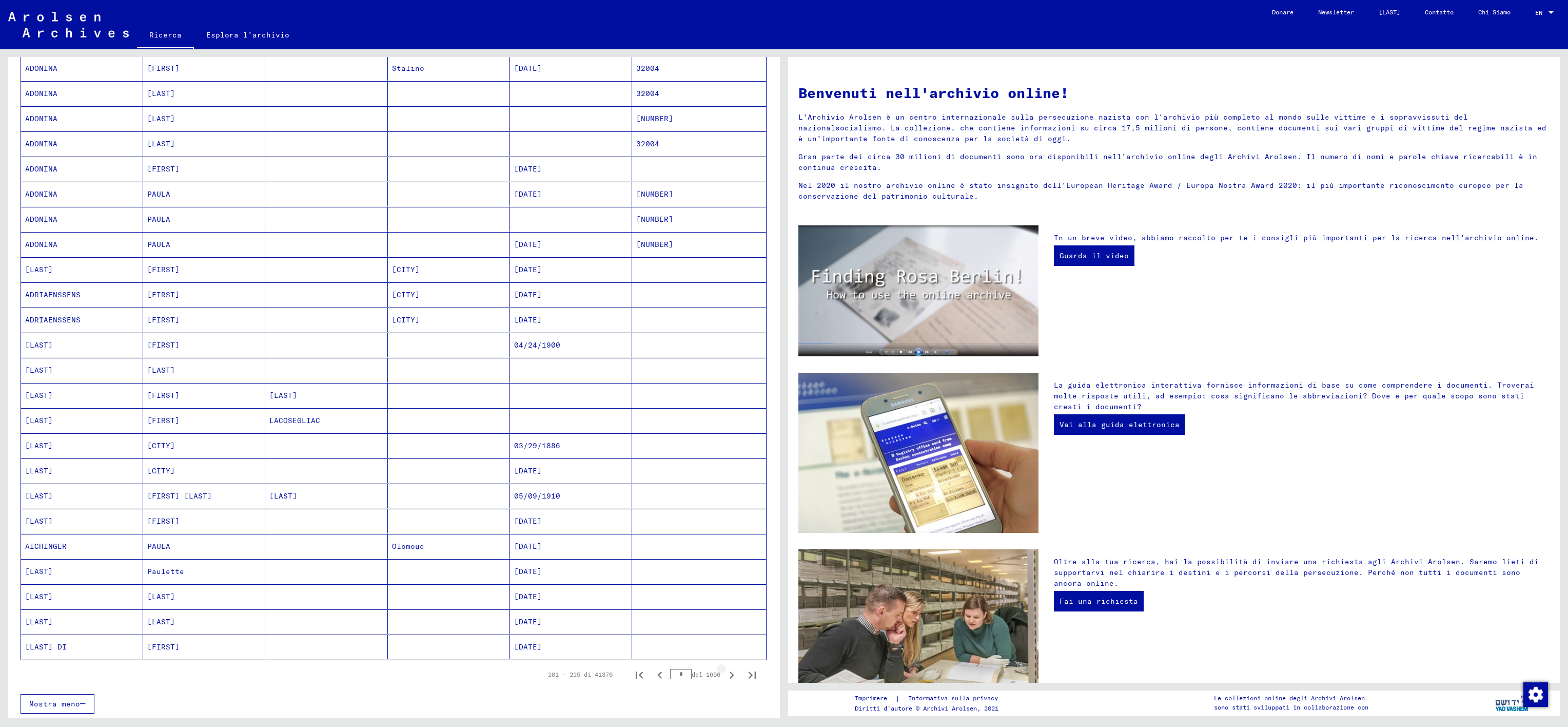 click 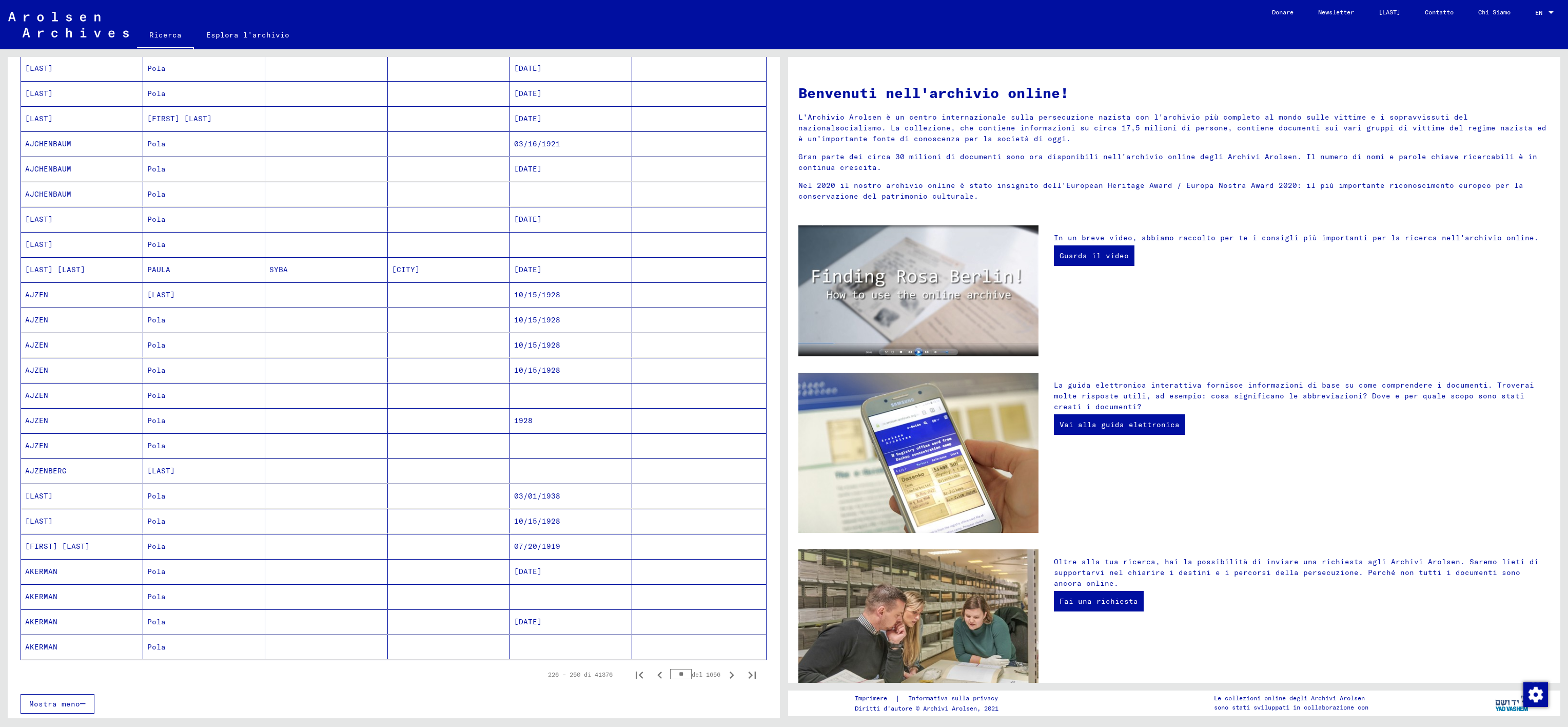 click 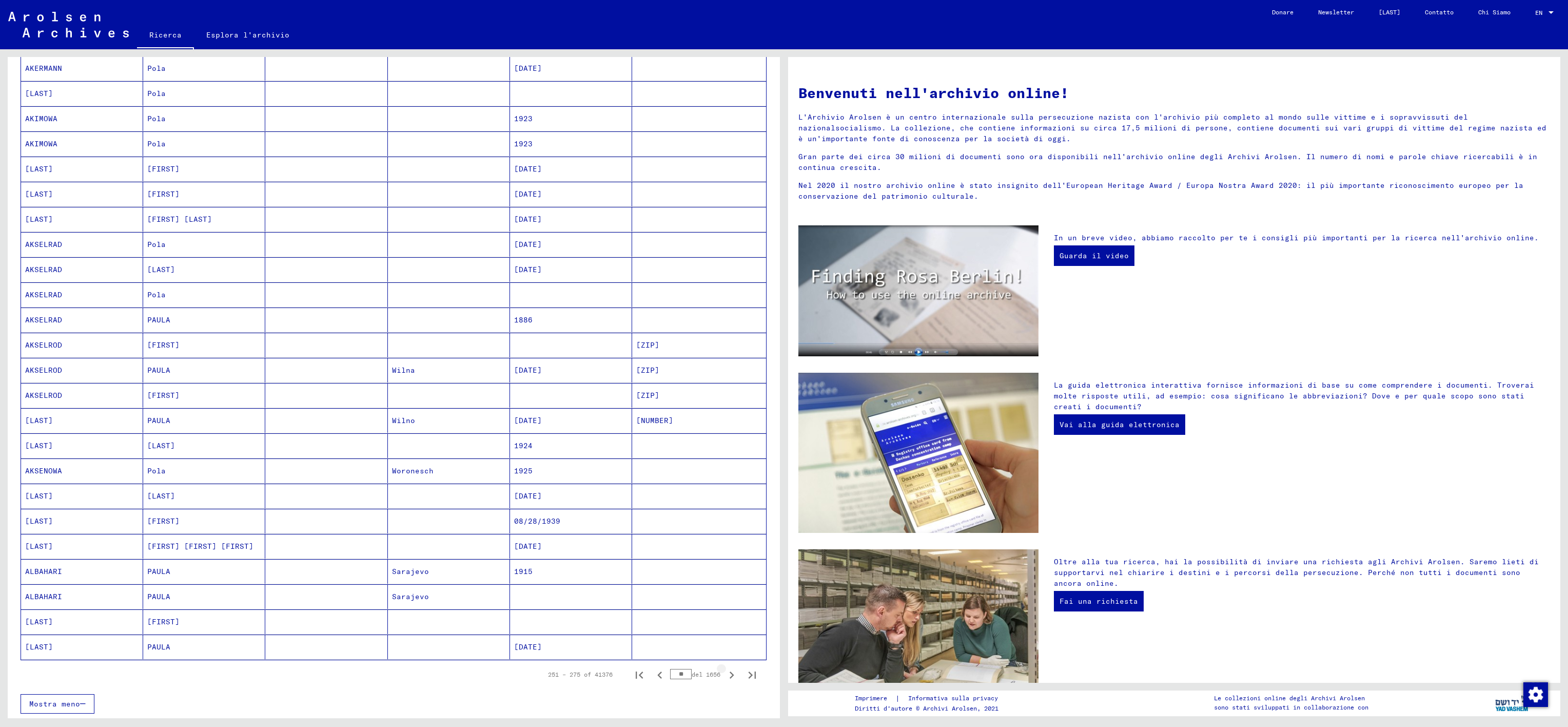 click 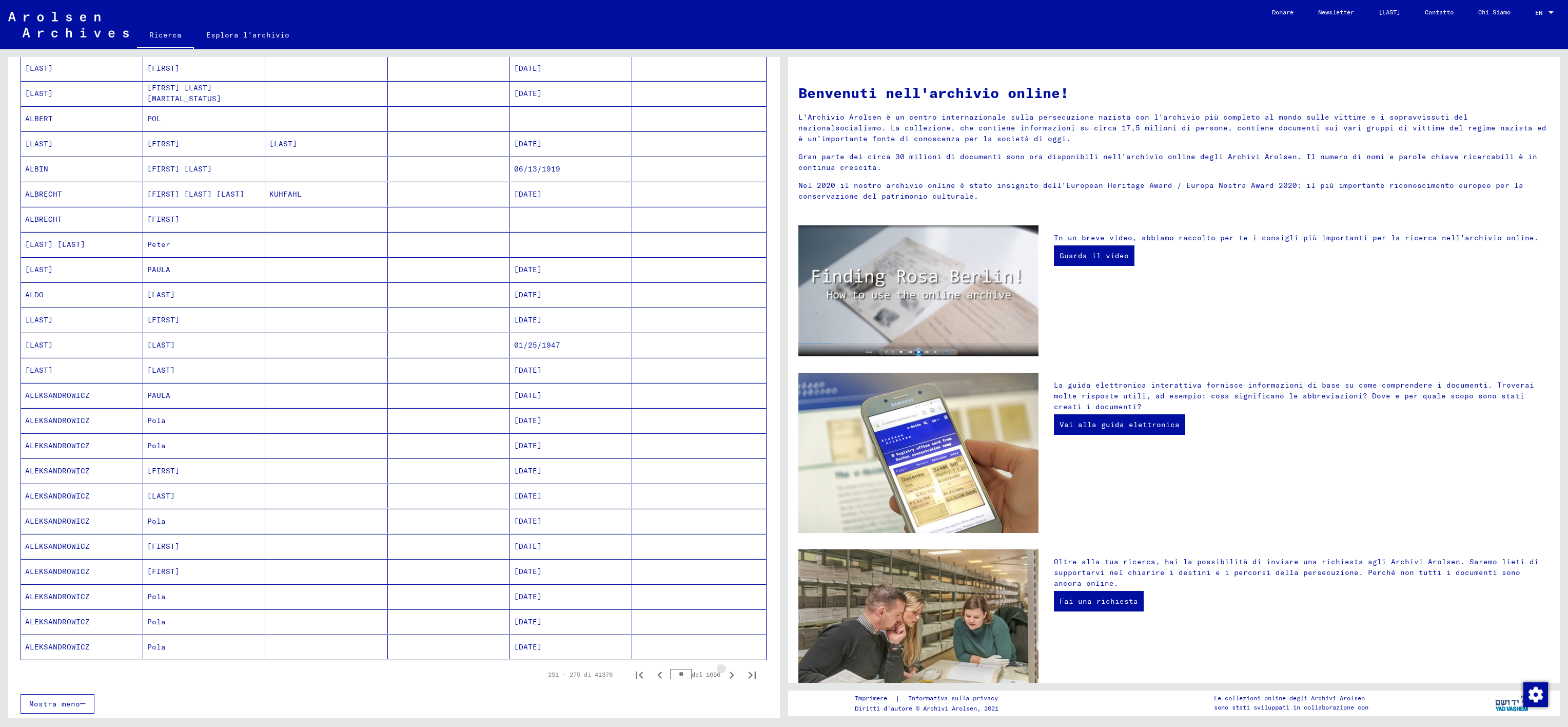 click 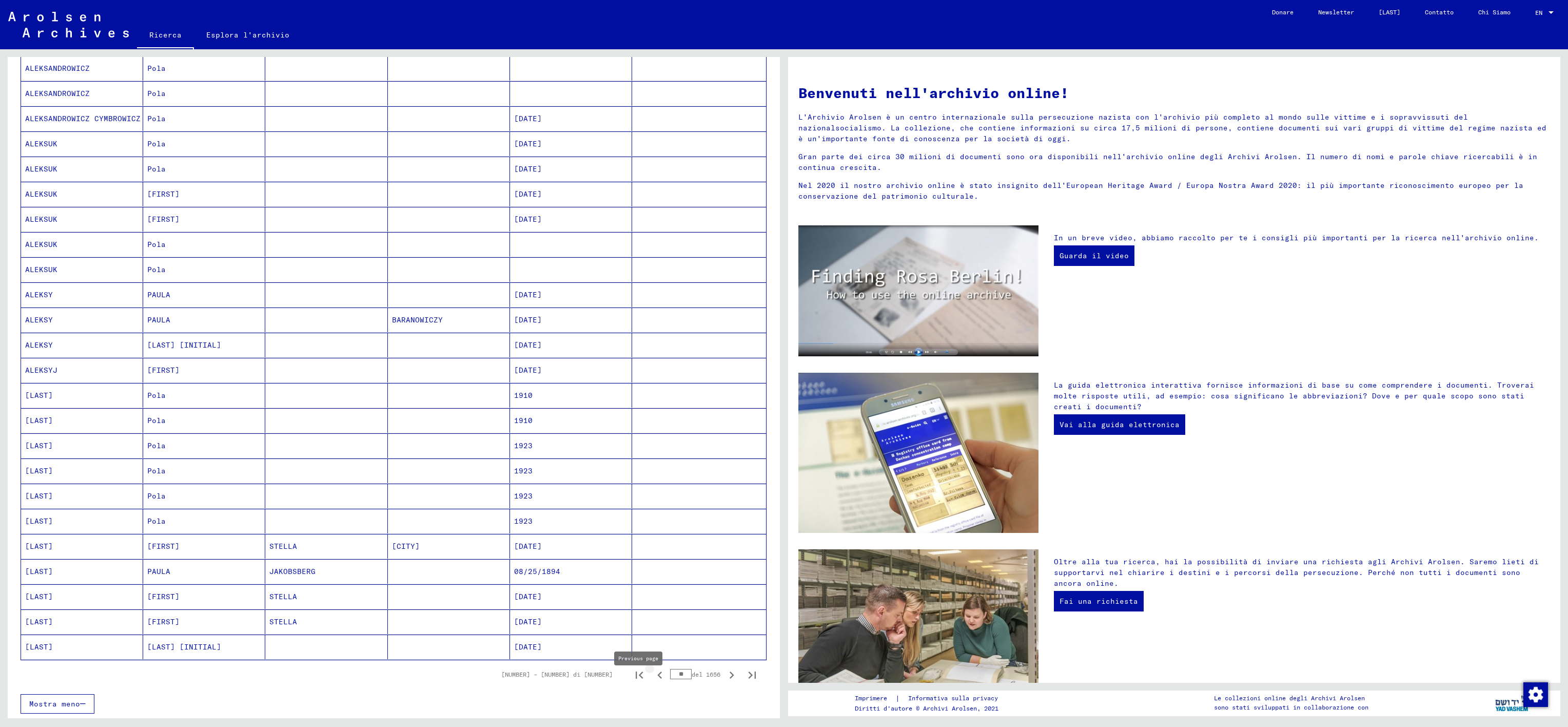 click 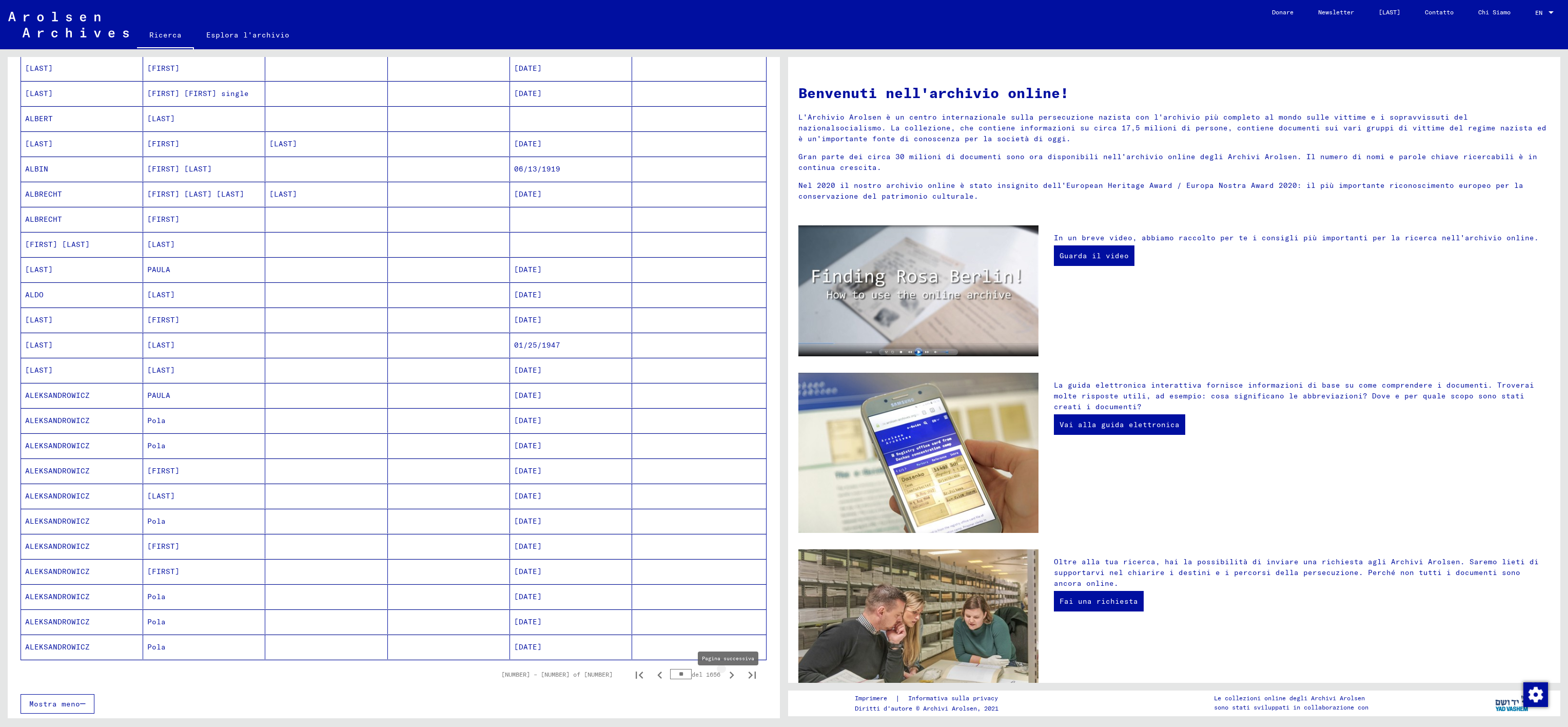 click 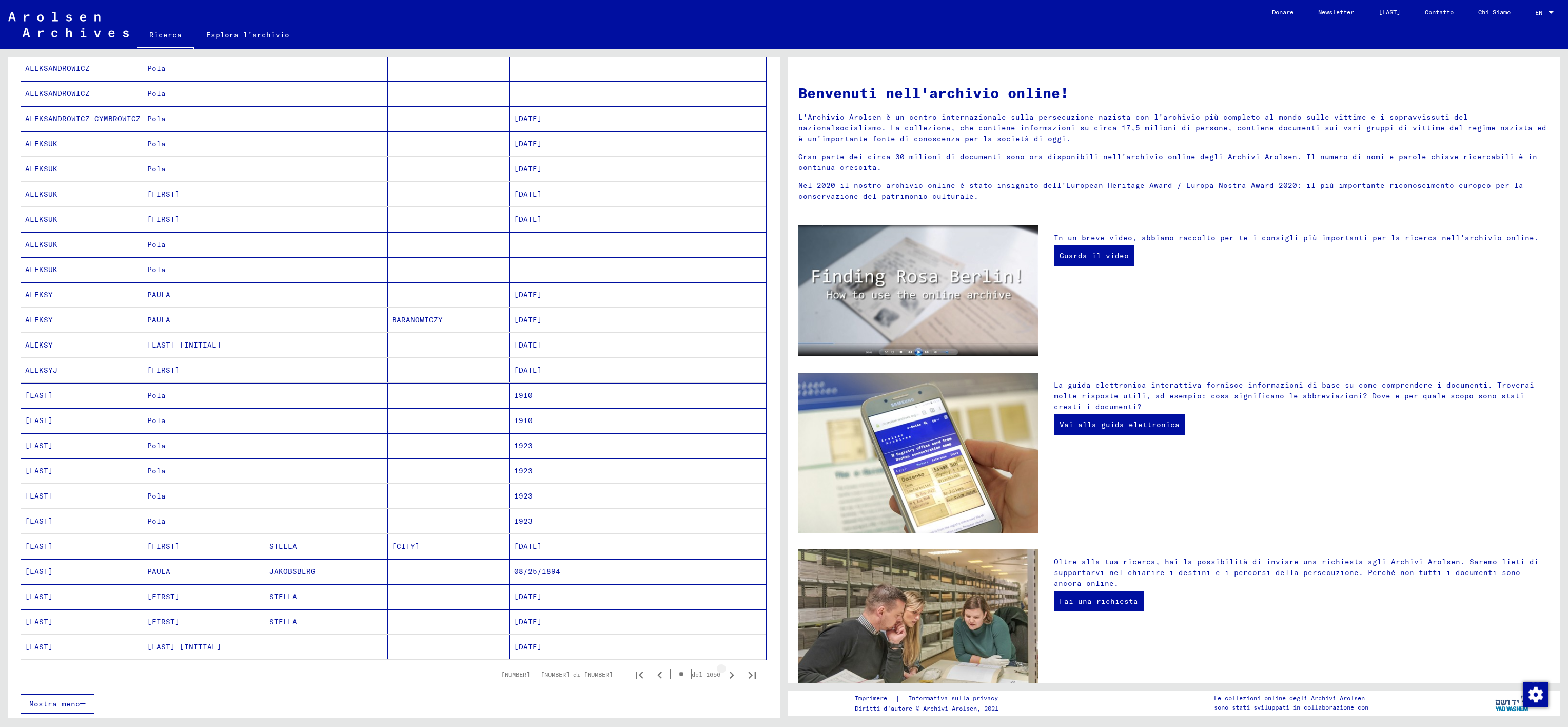 click 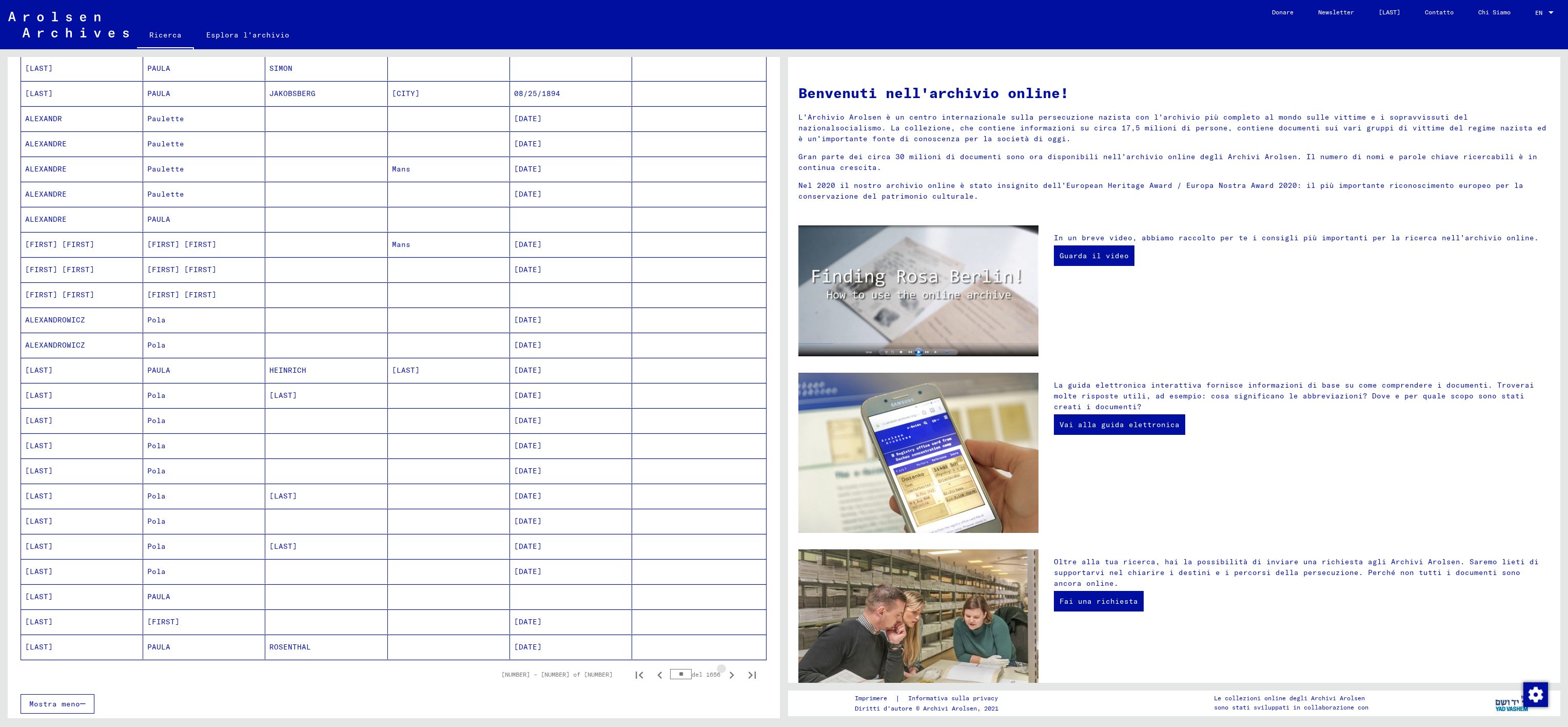click 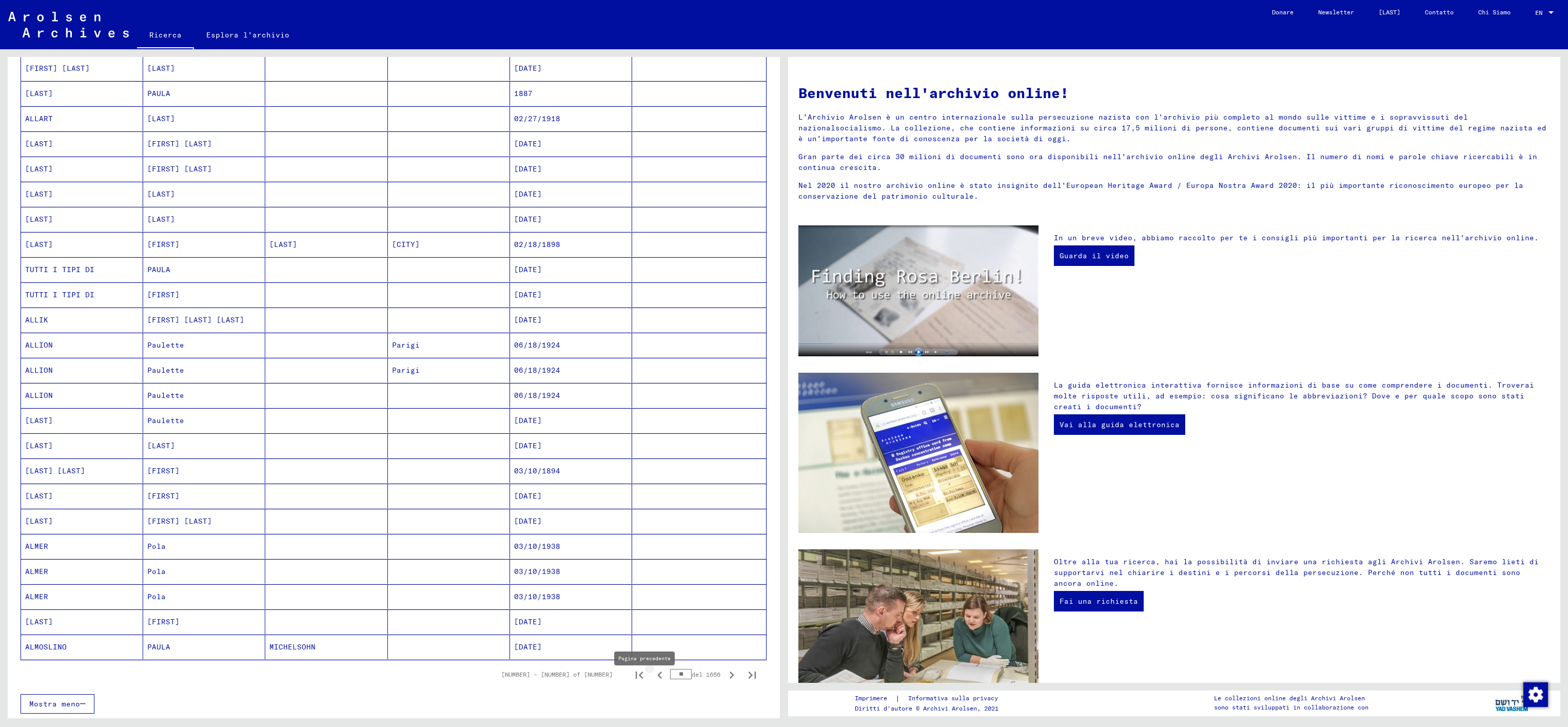 click 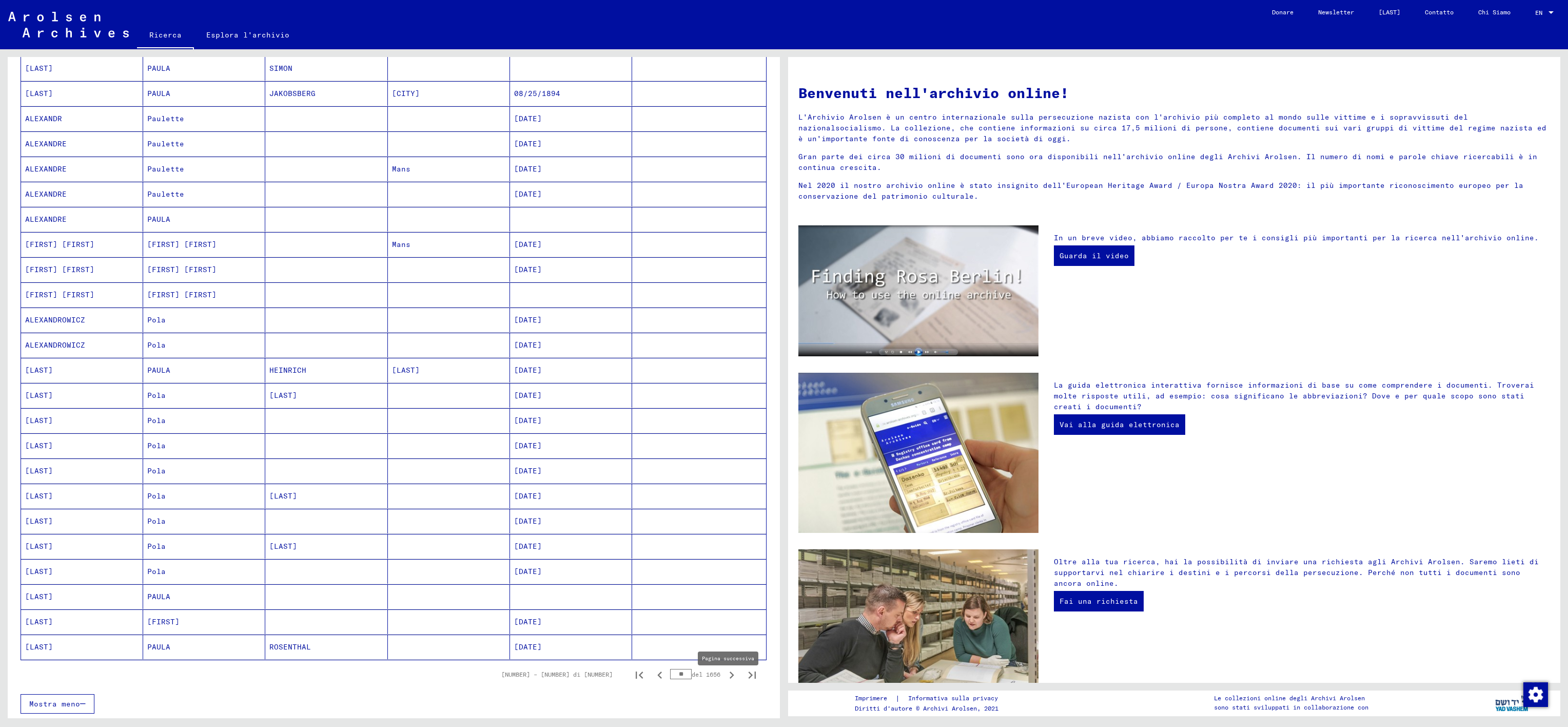 click 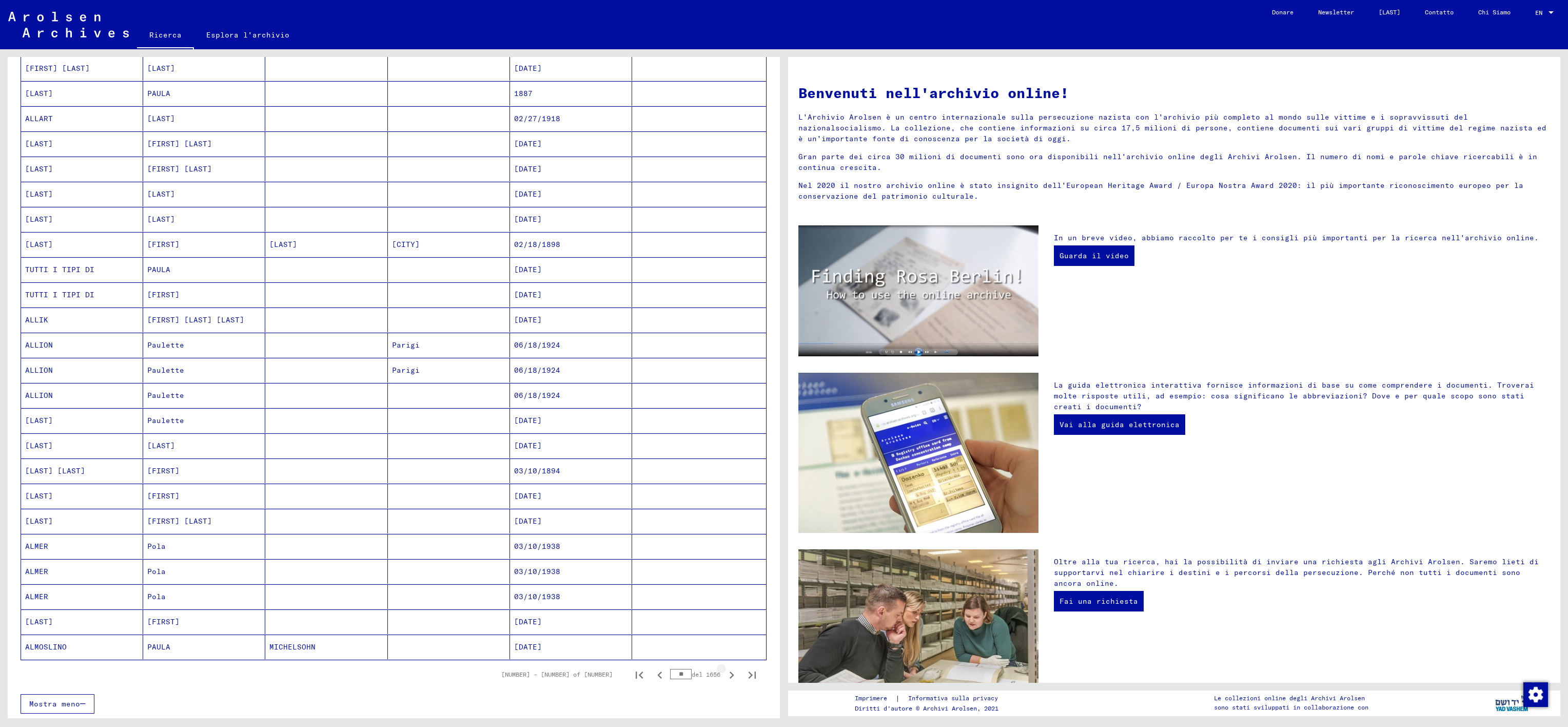click 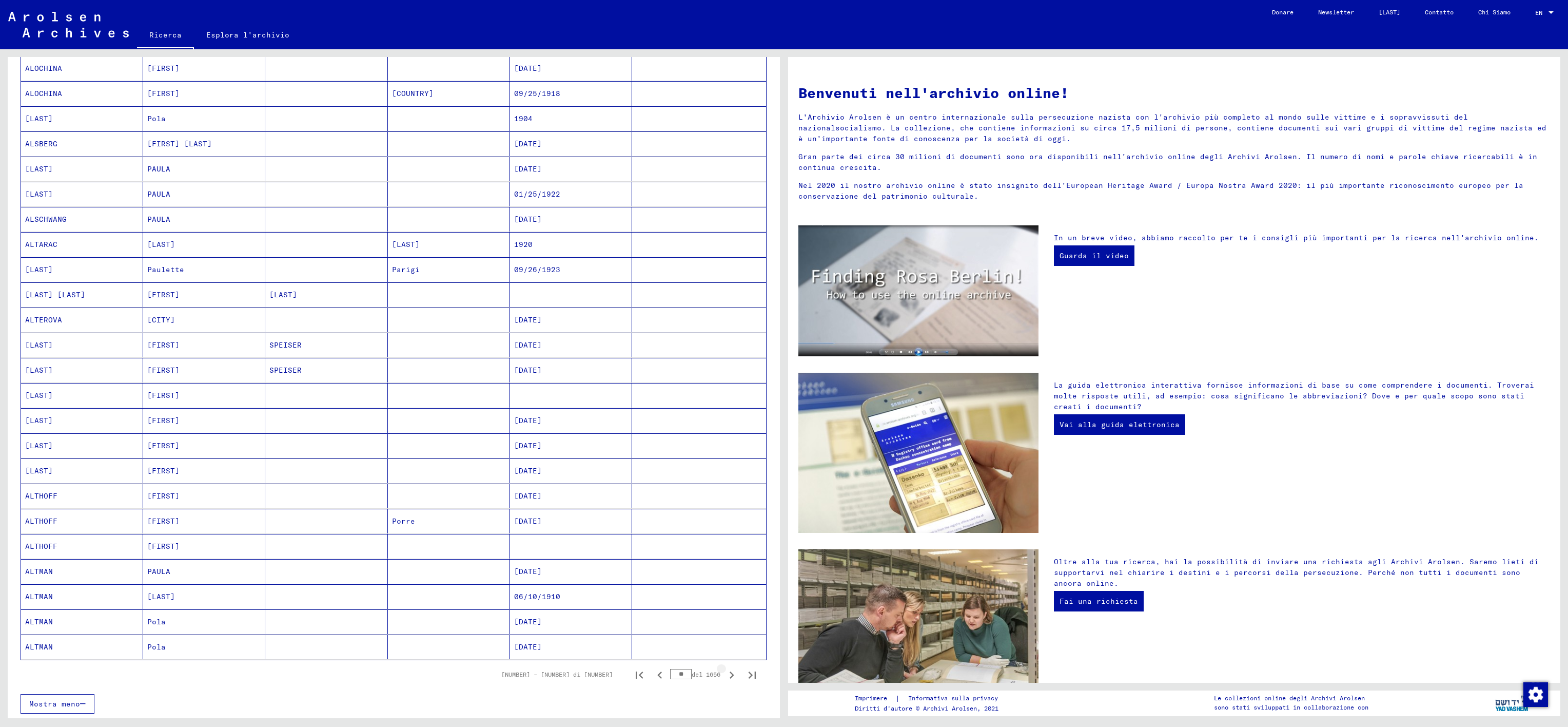 click 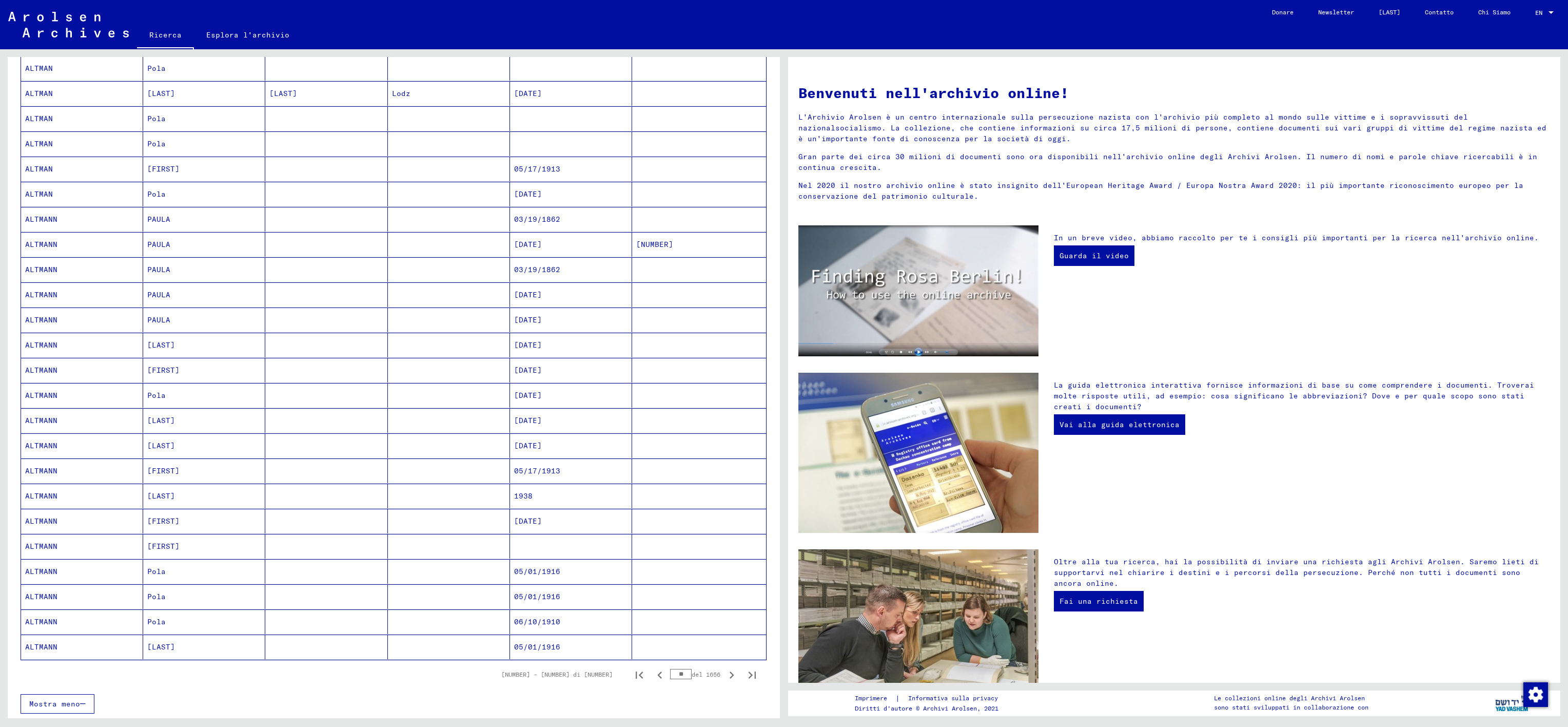 click 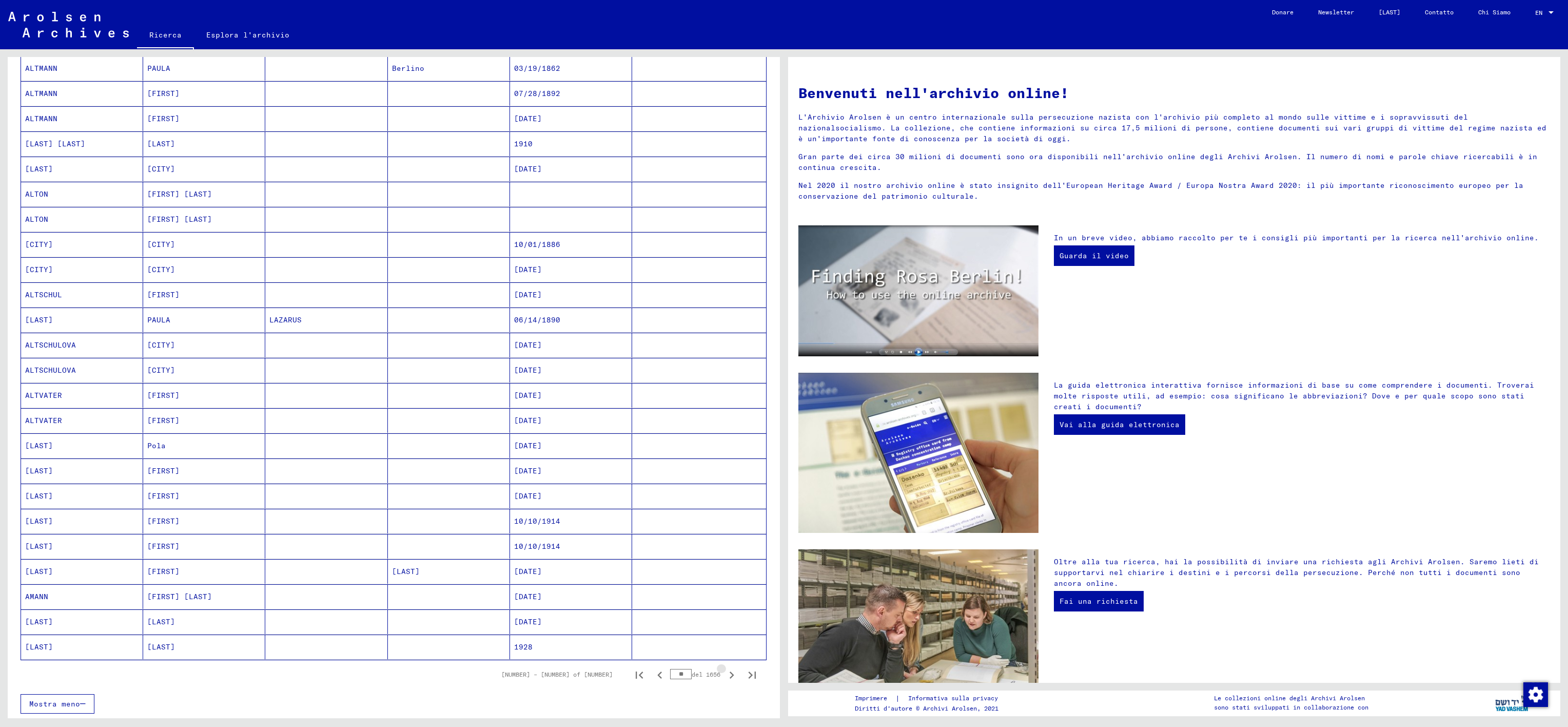 click 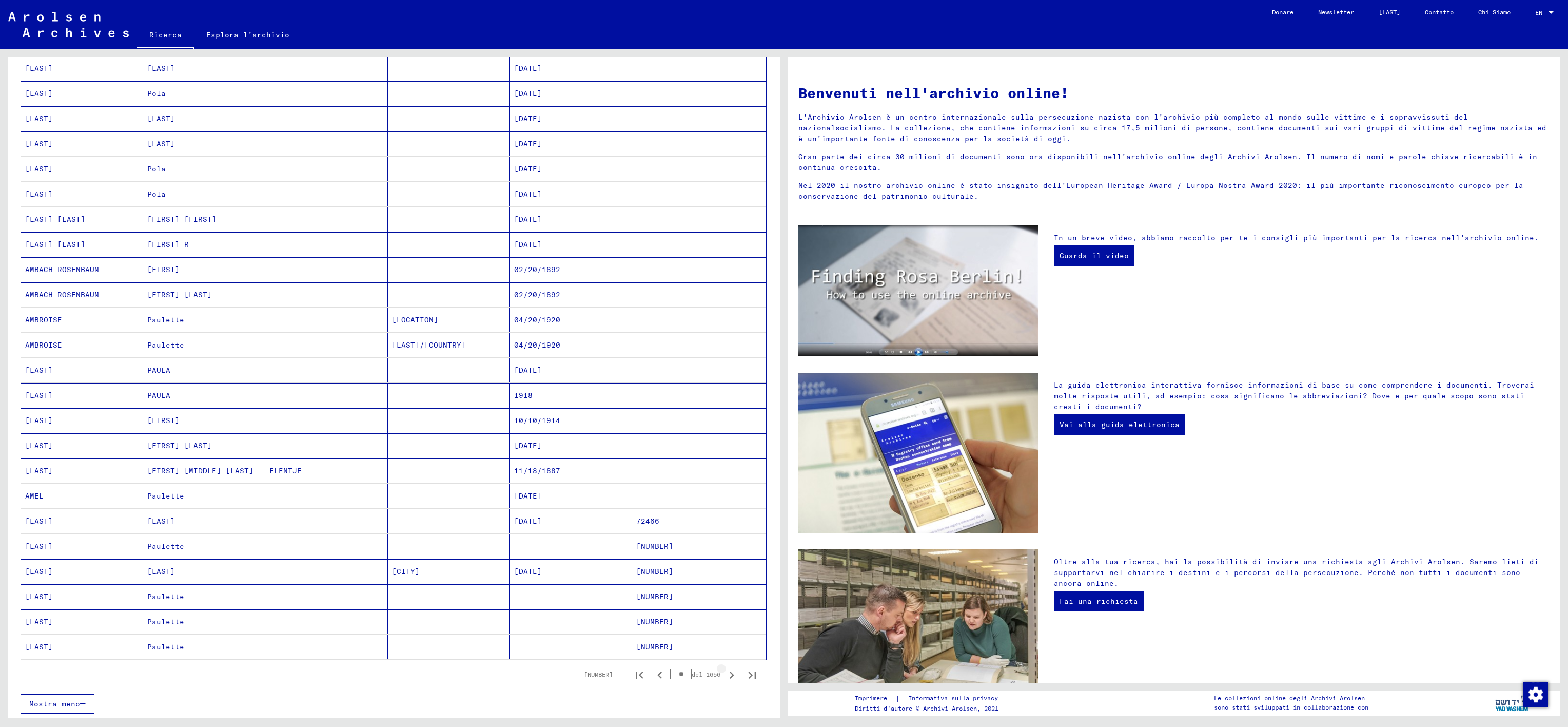click 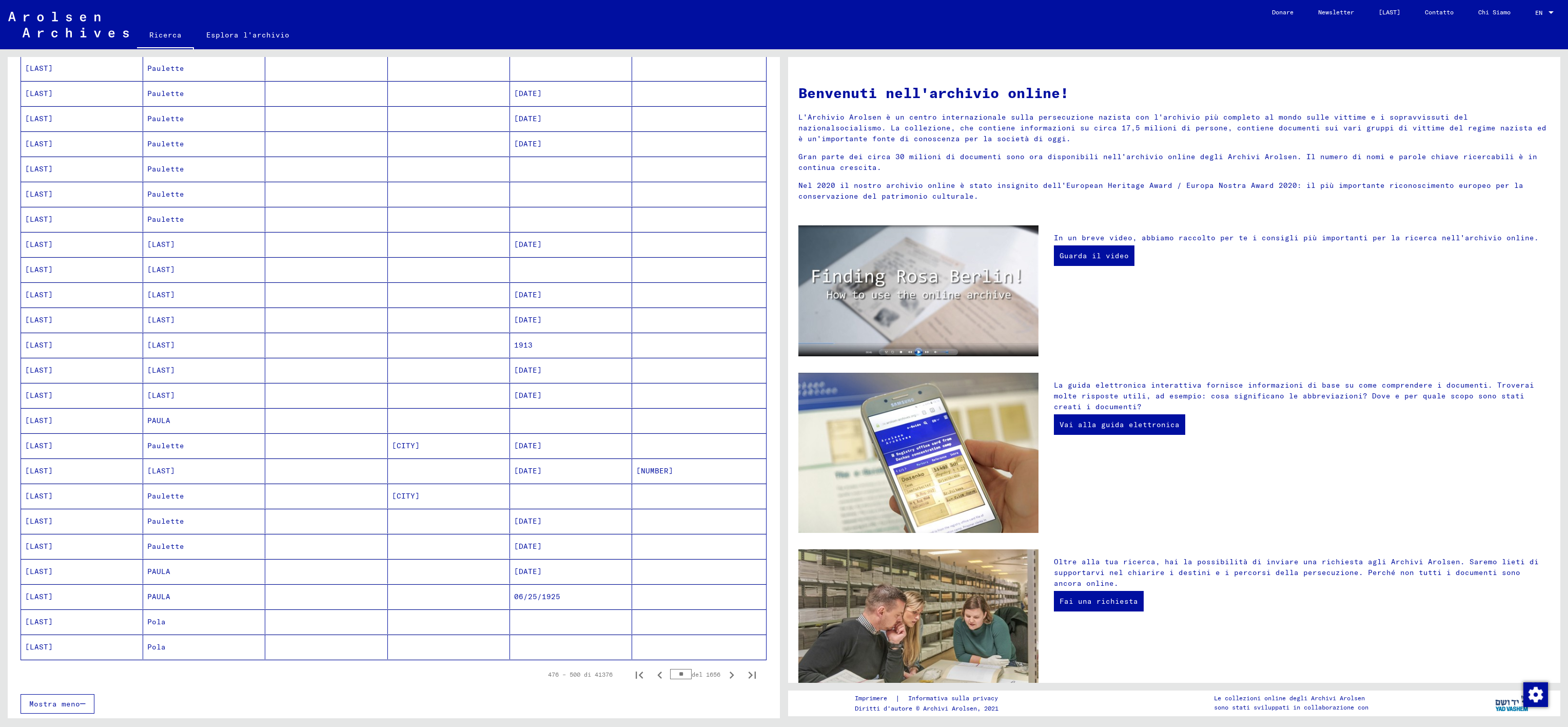 click 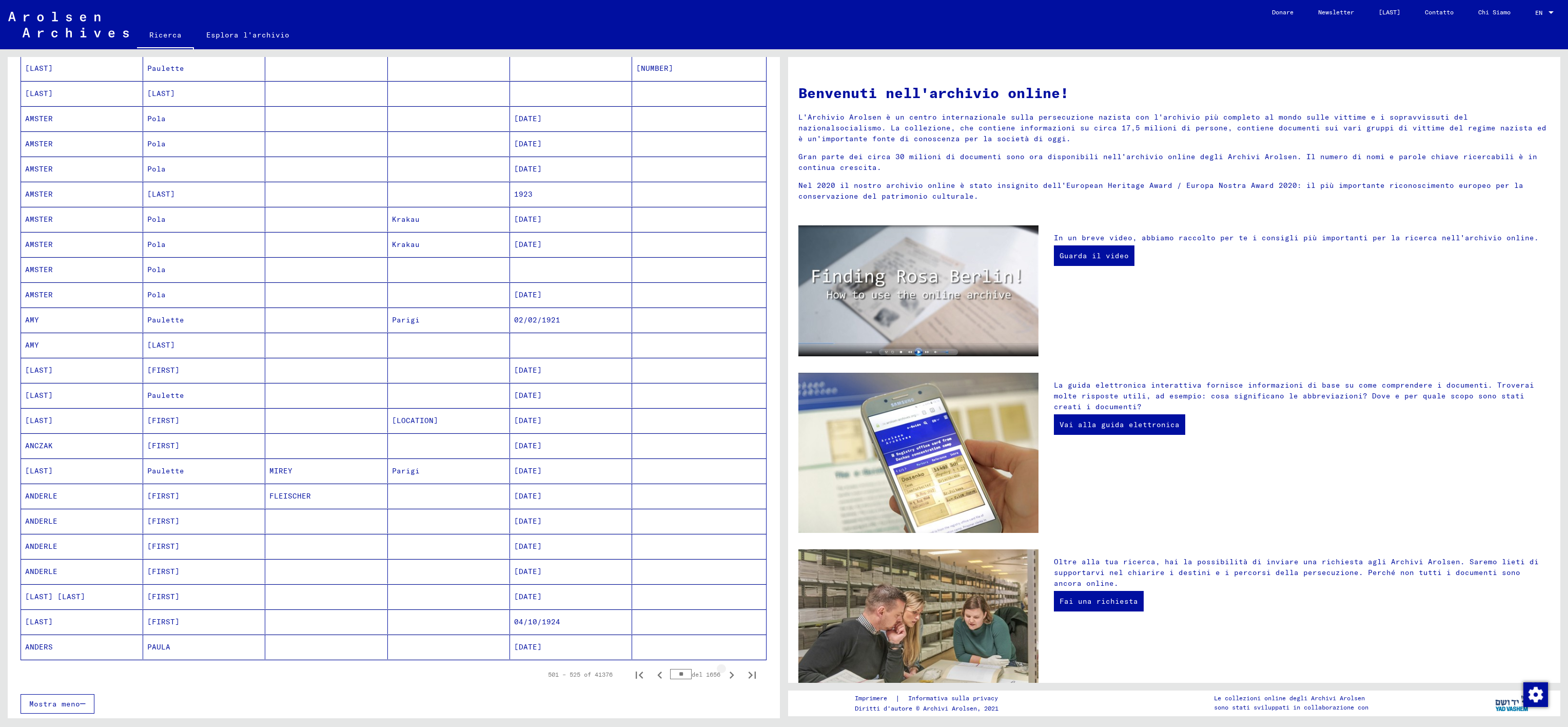 click 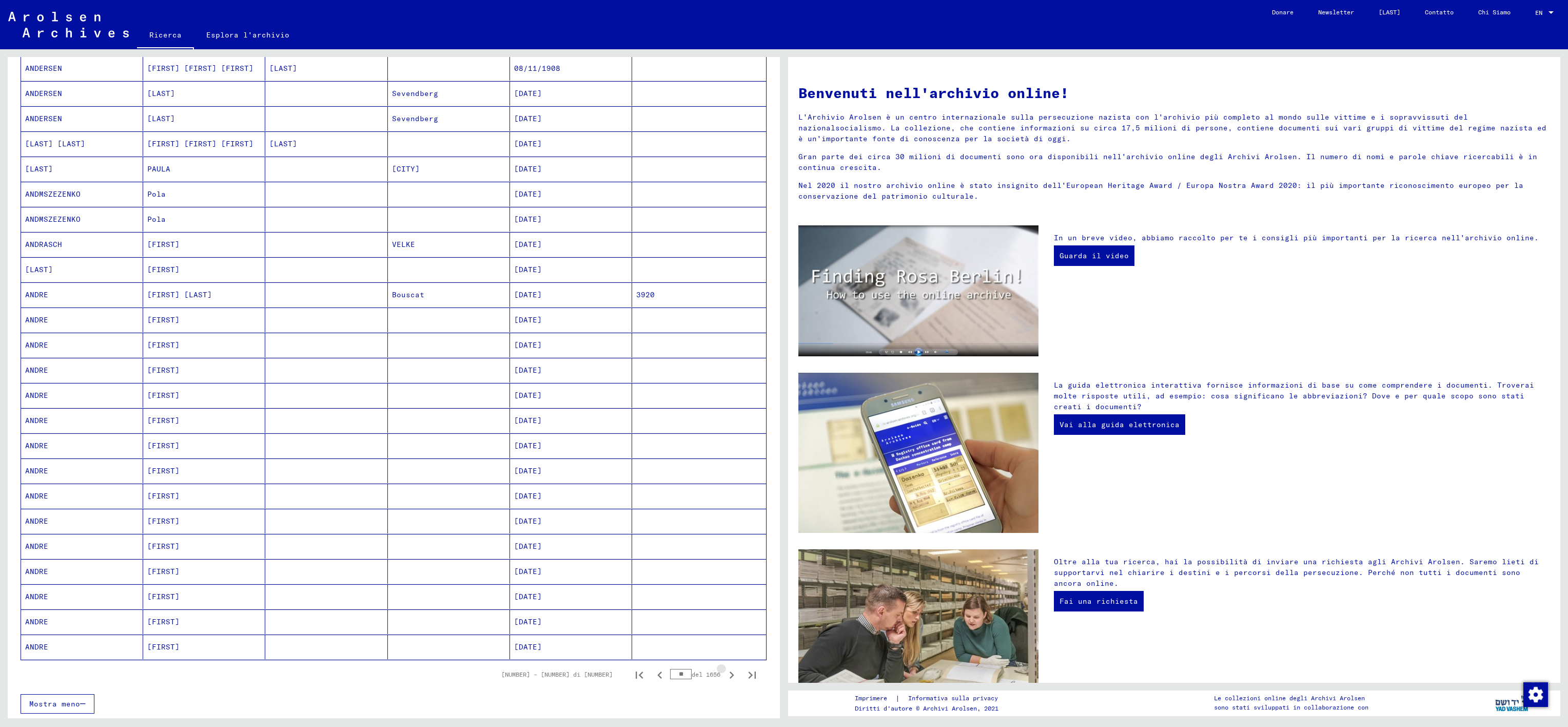click 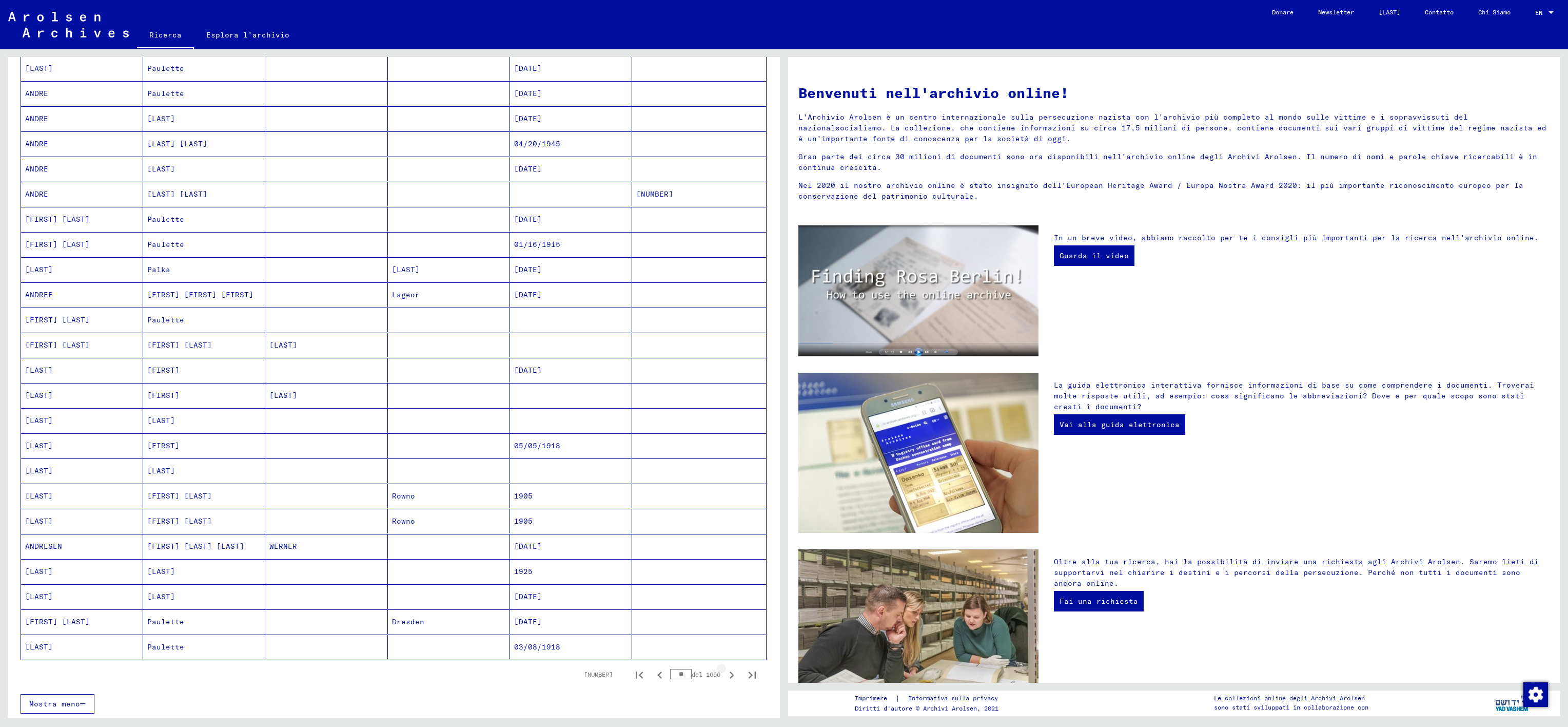 click 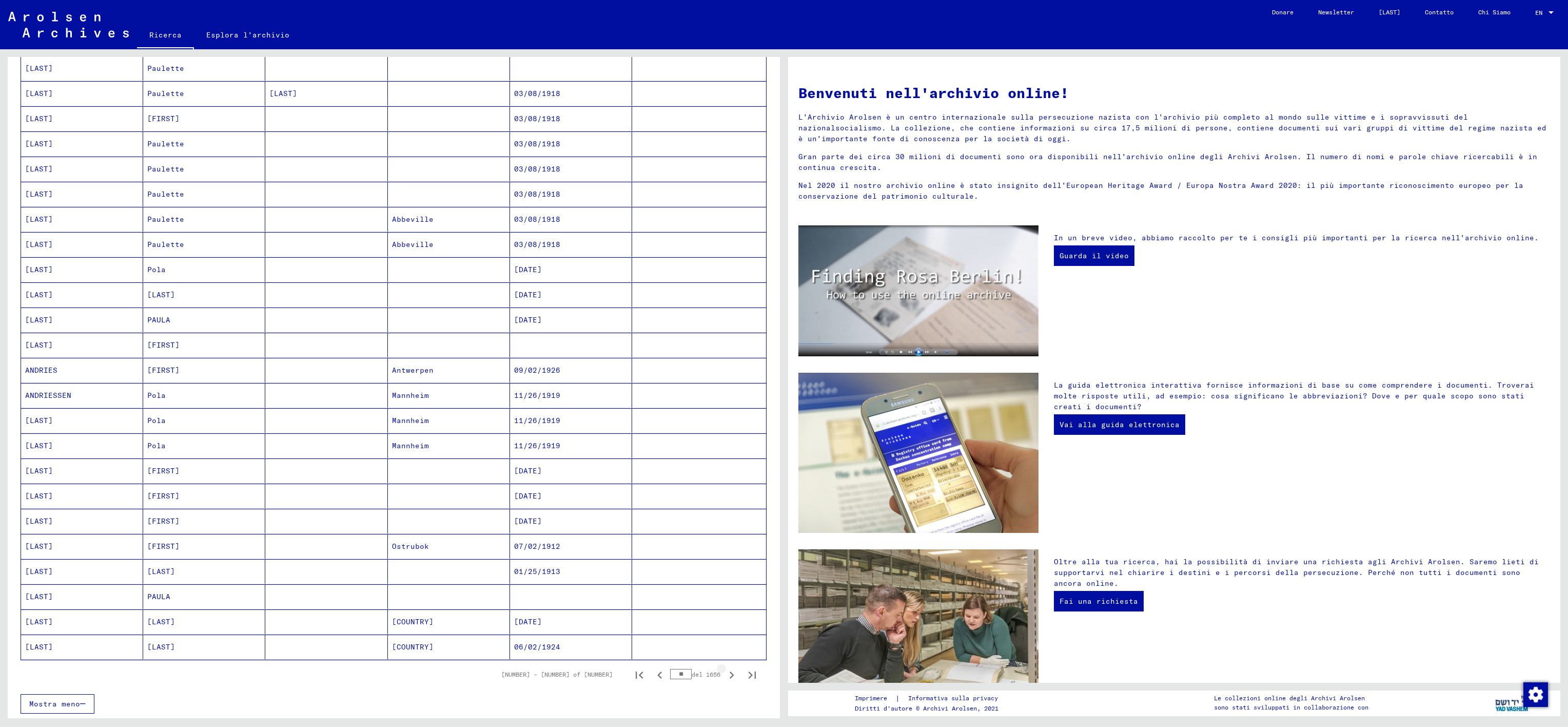 click 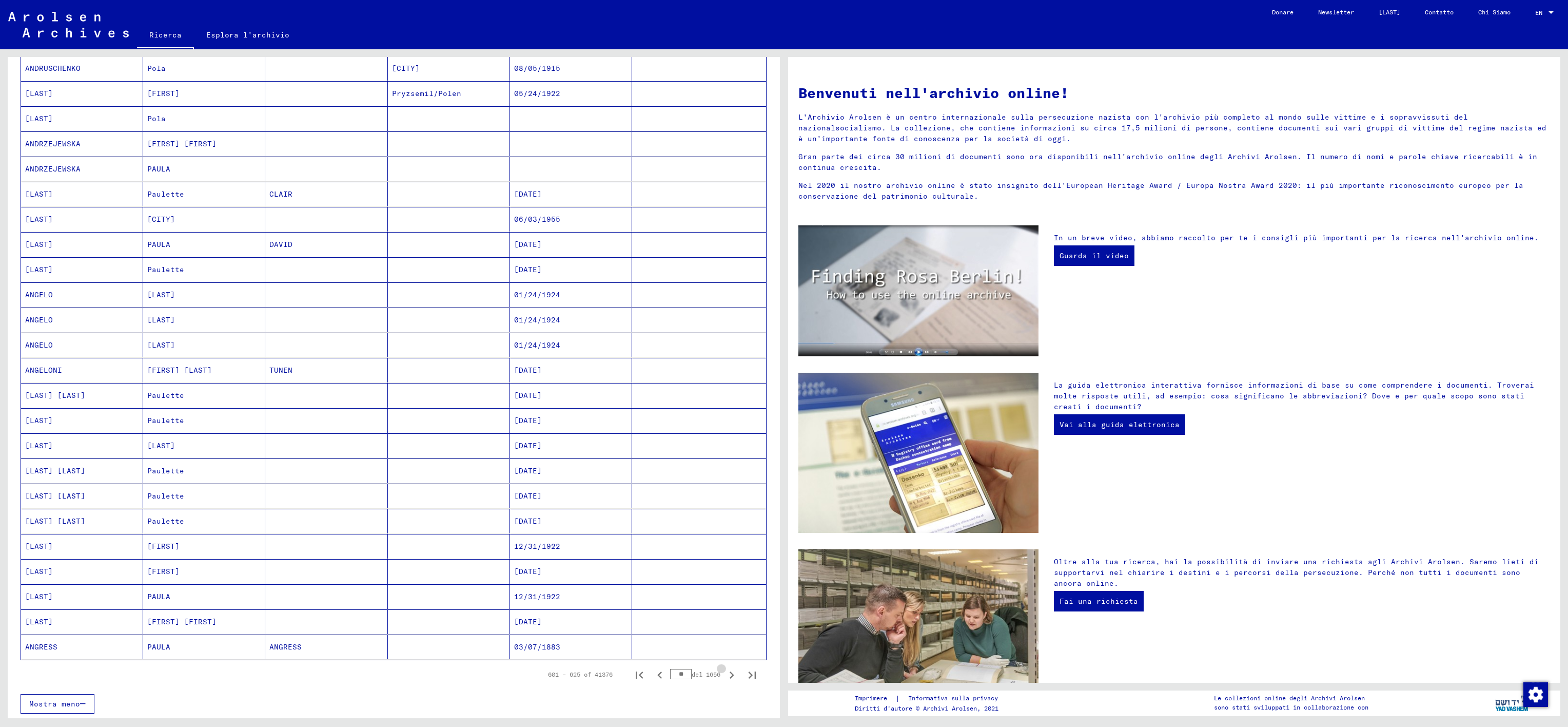 click 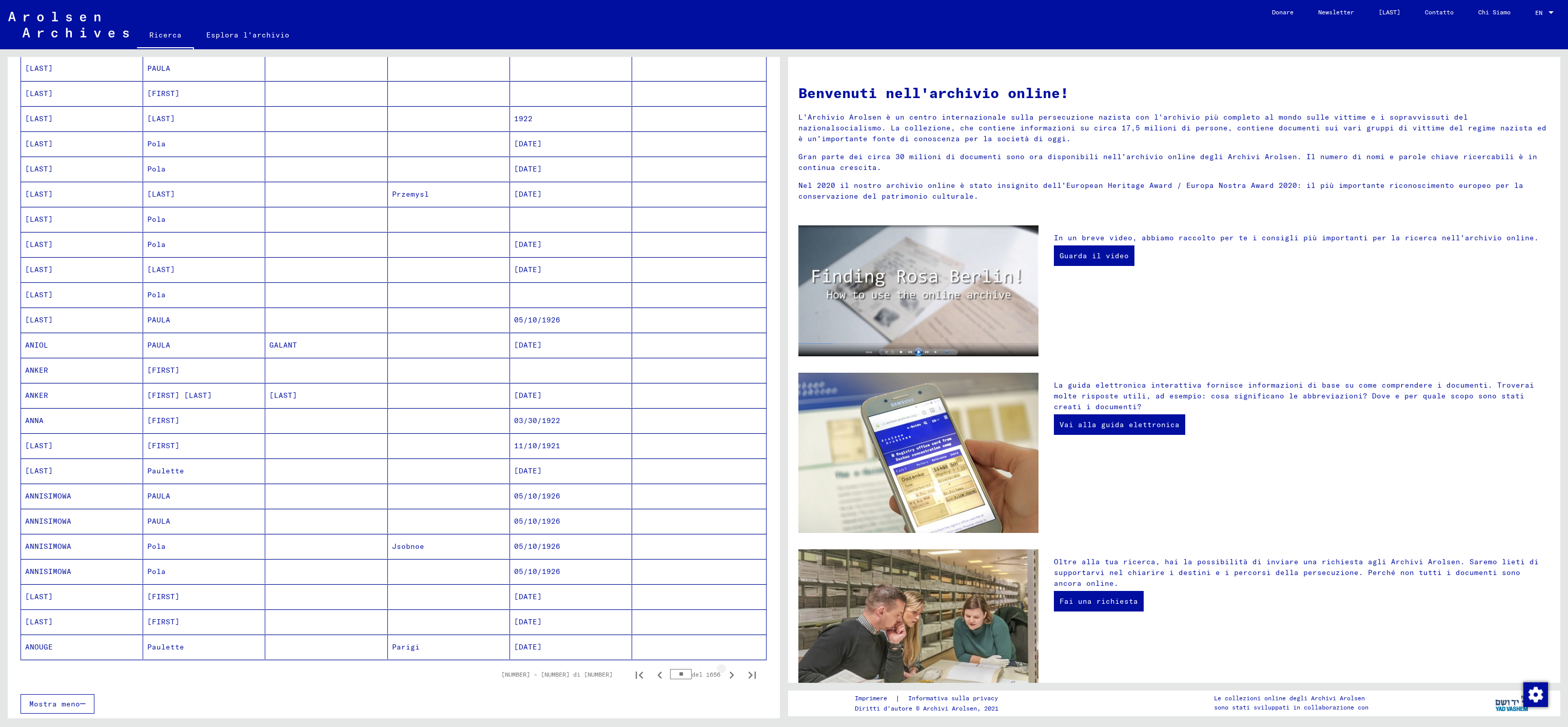 click 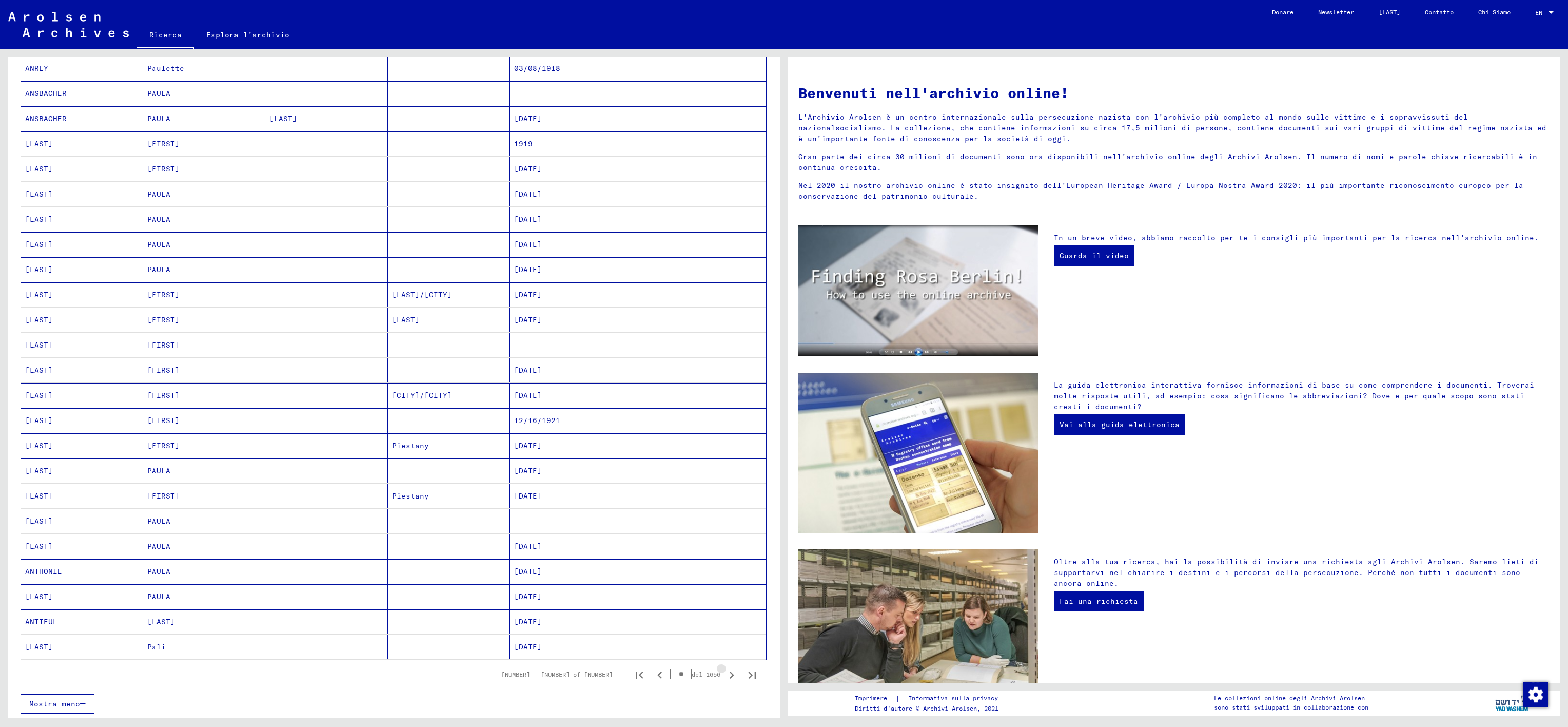 click 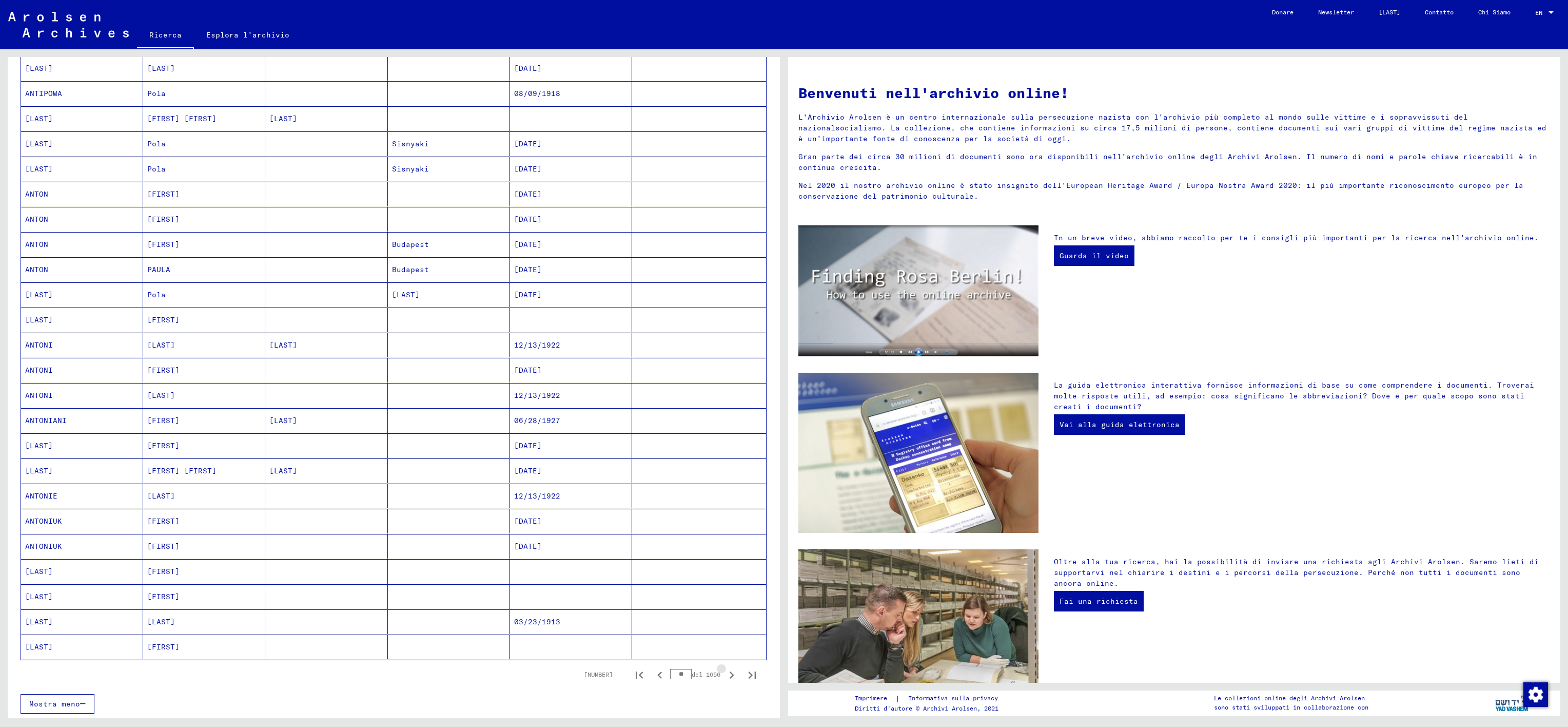 click 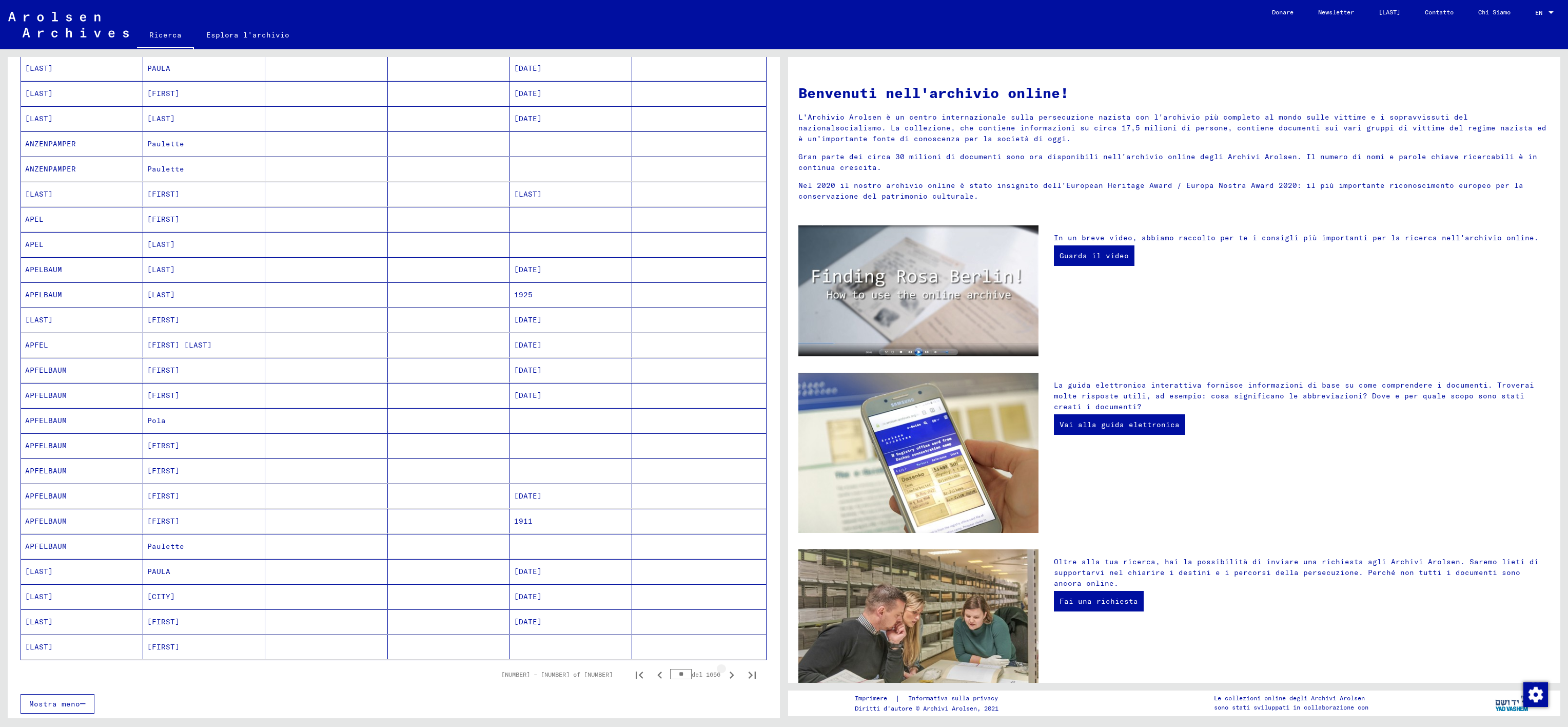 click 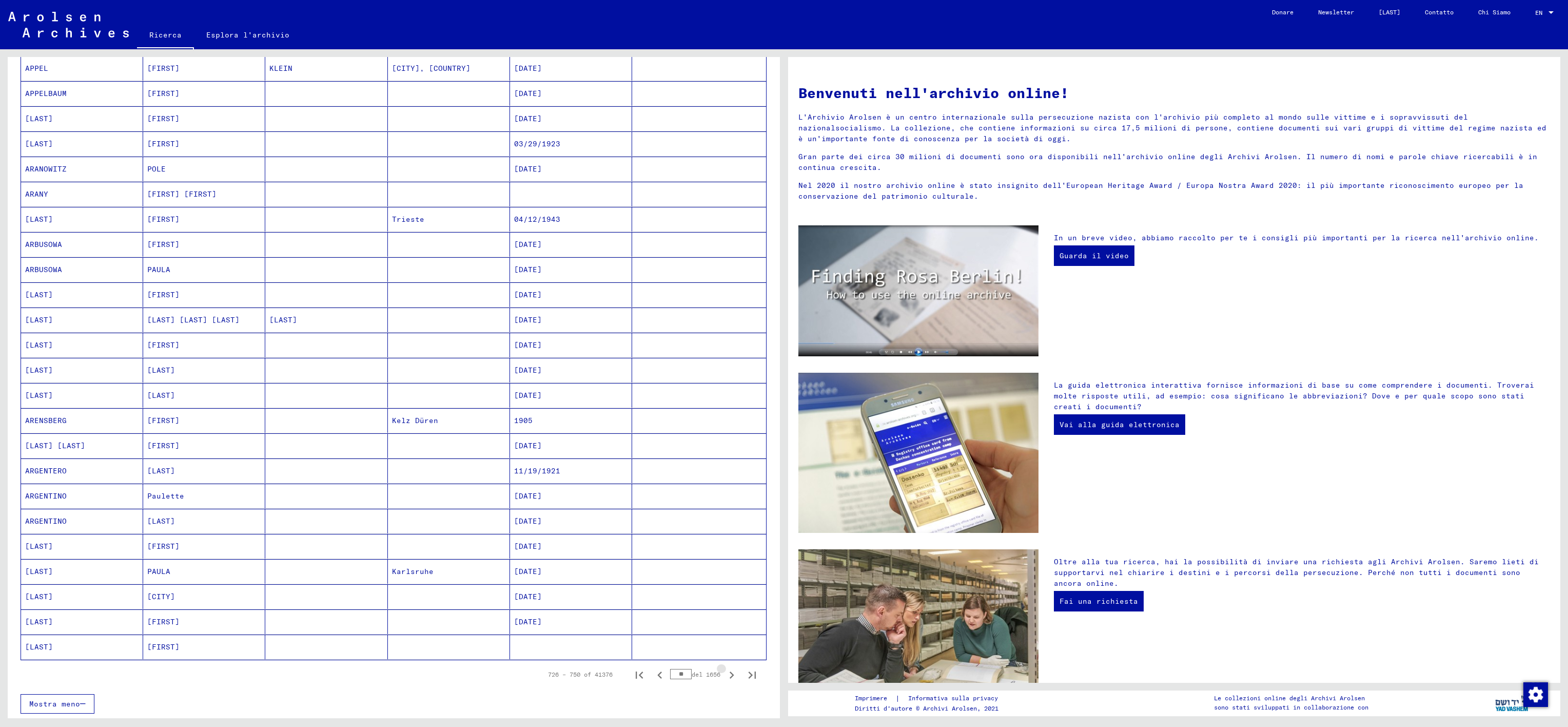 click 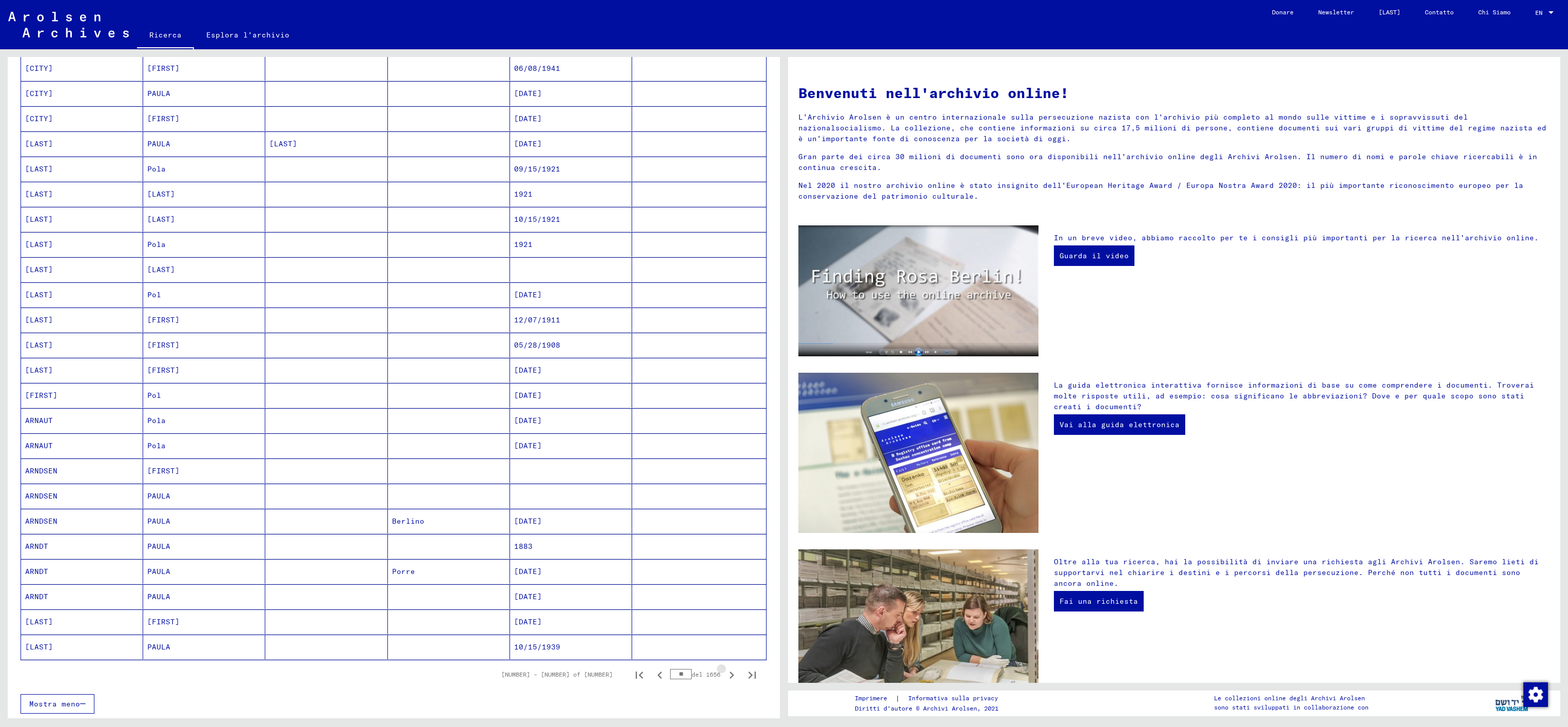 click 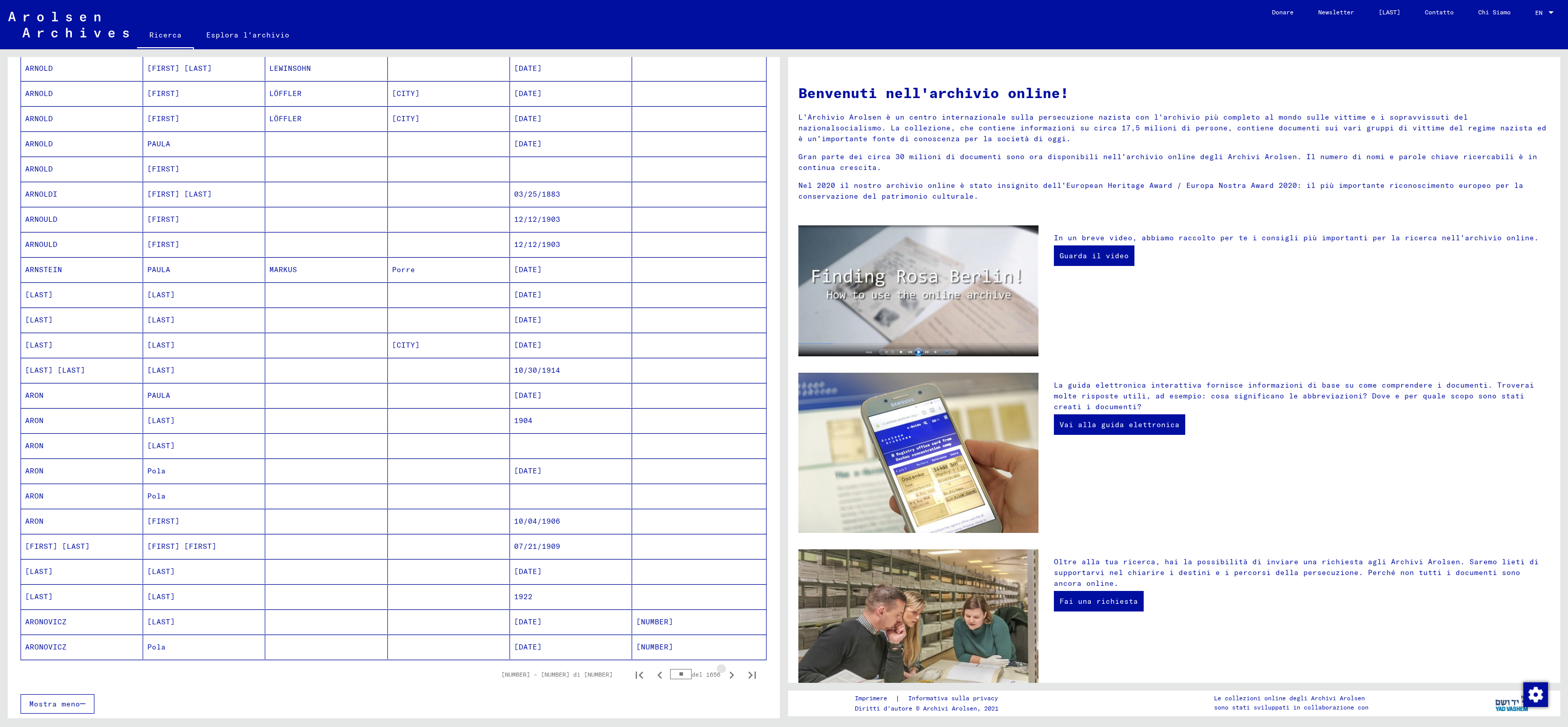 click 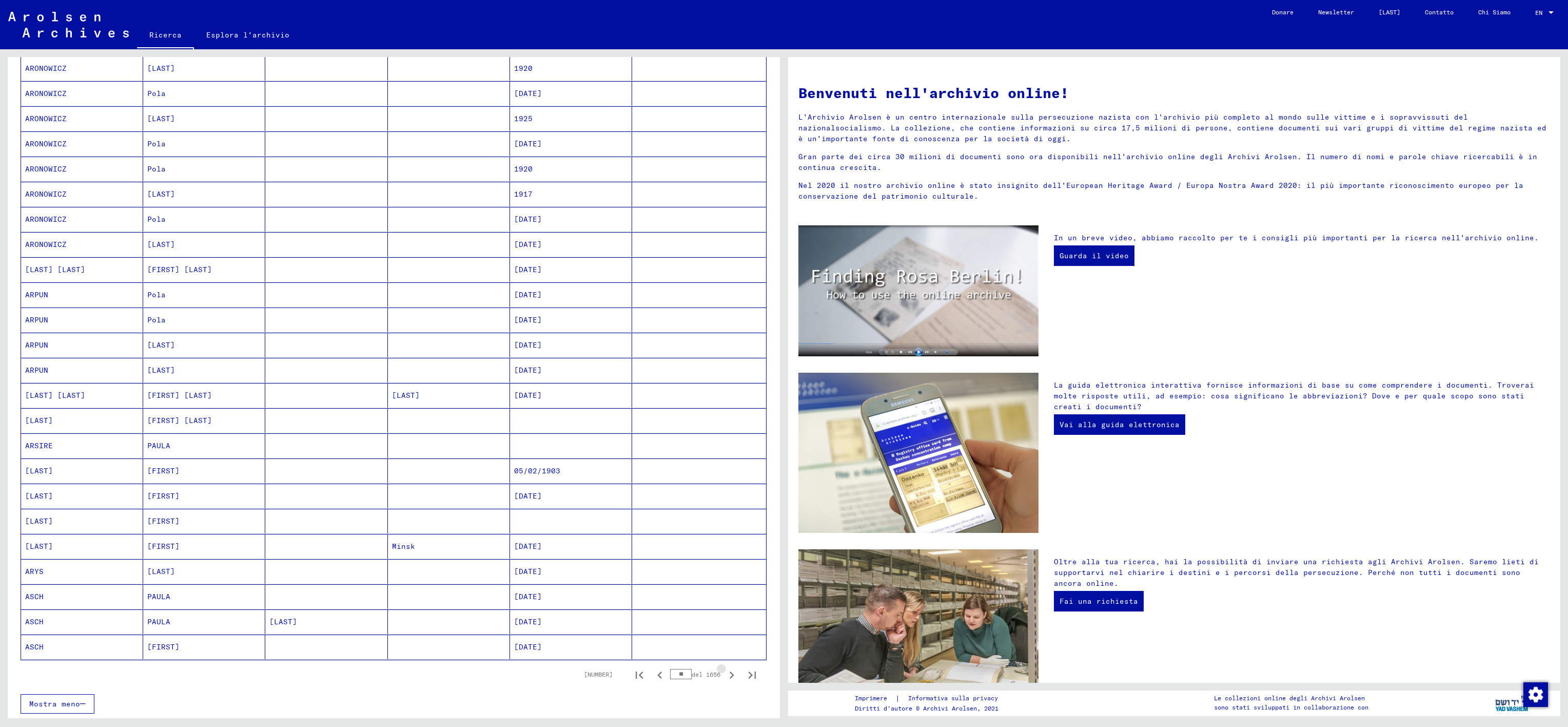 click 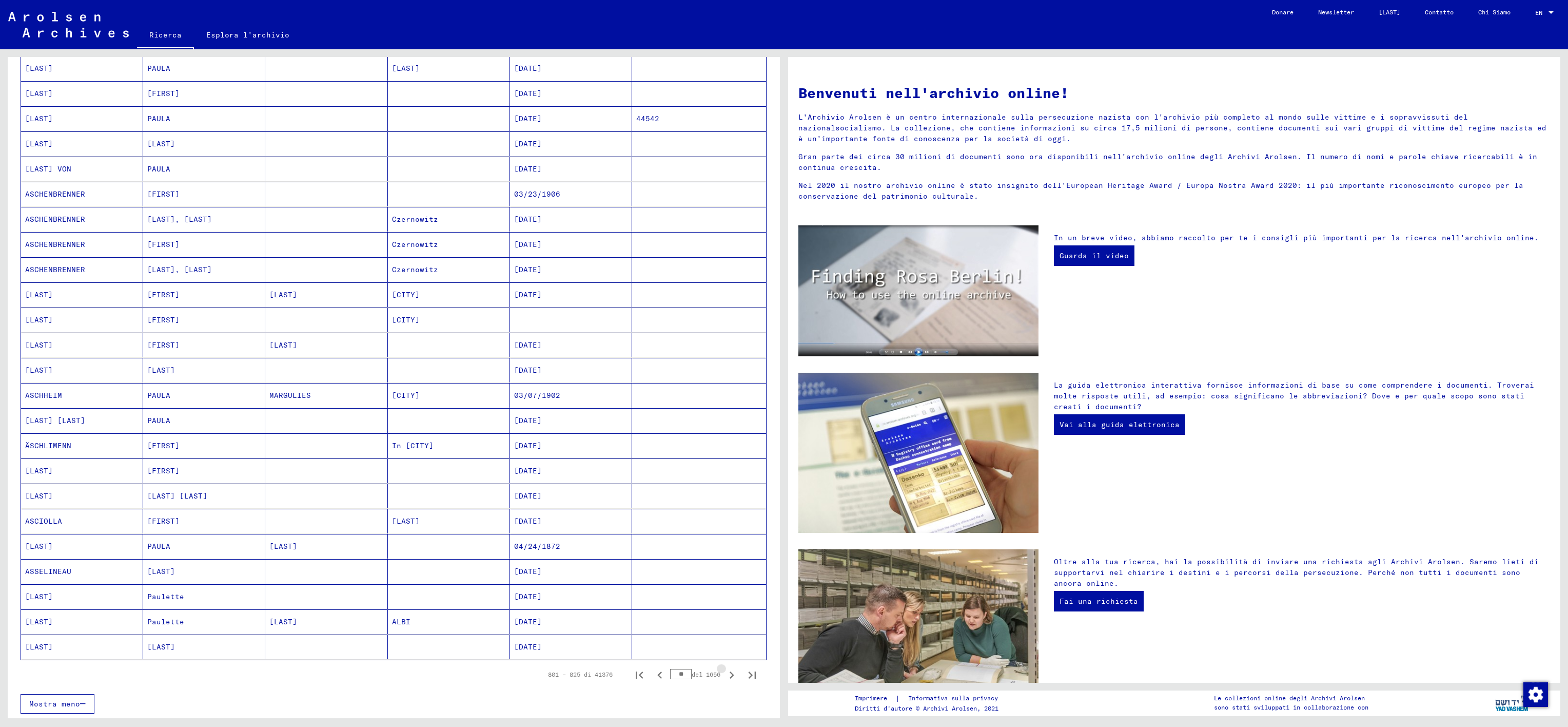 click 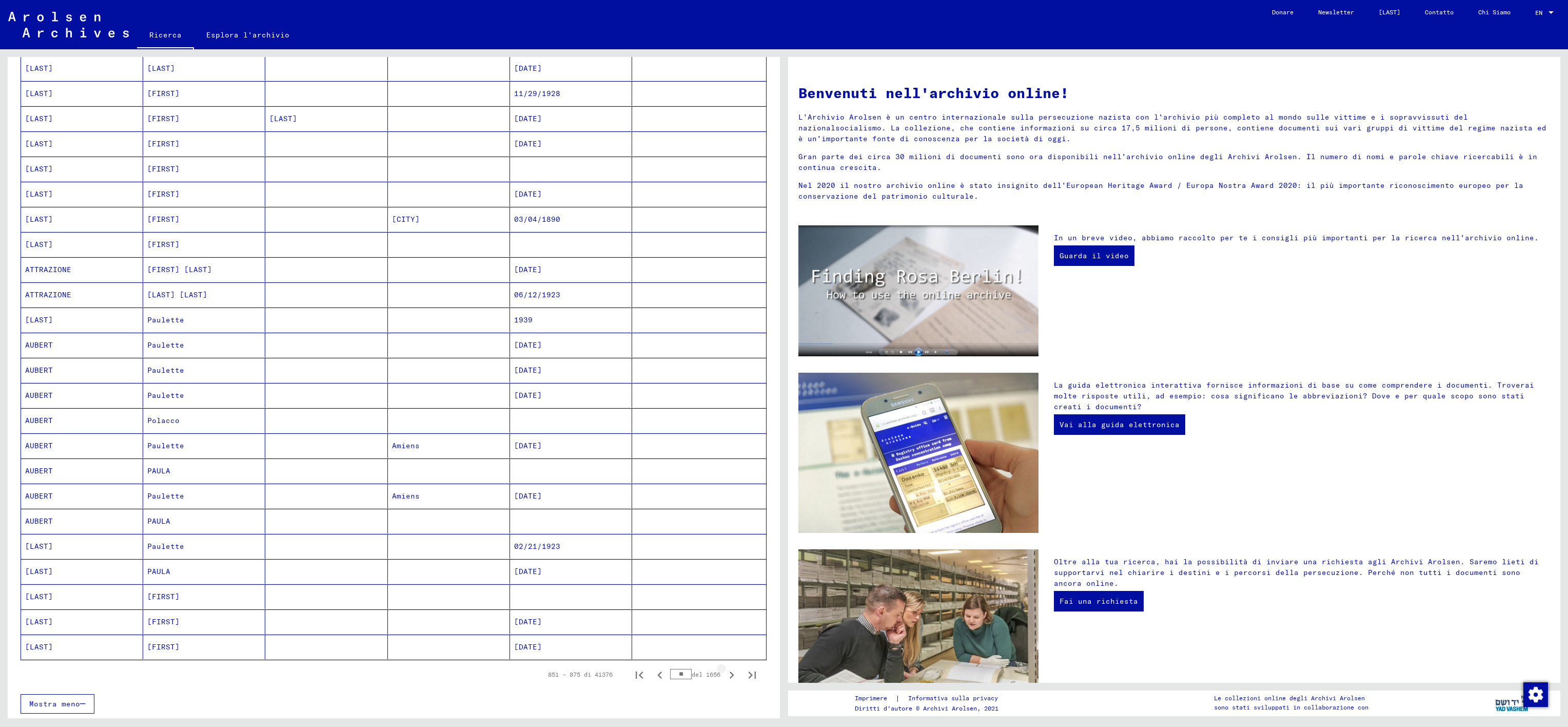 click 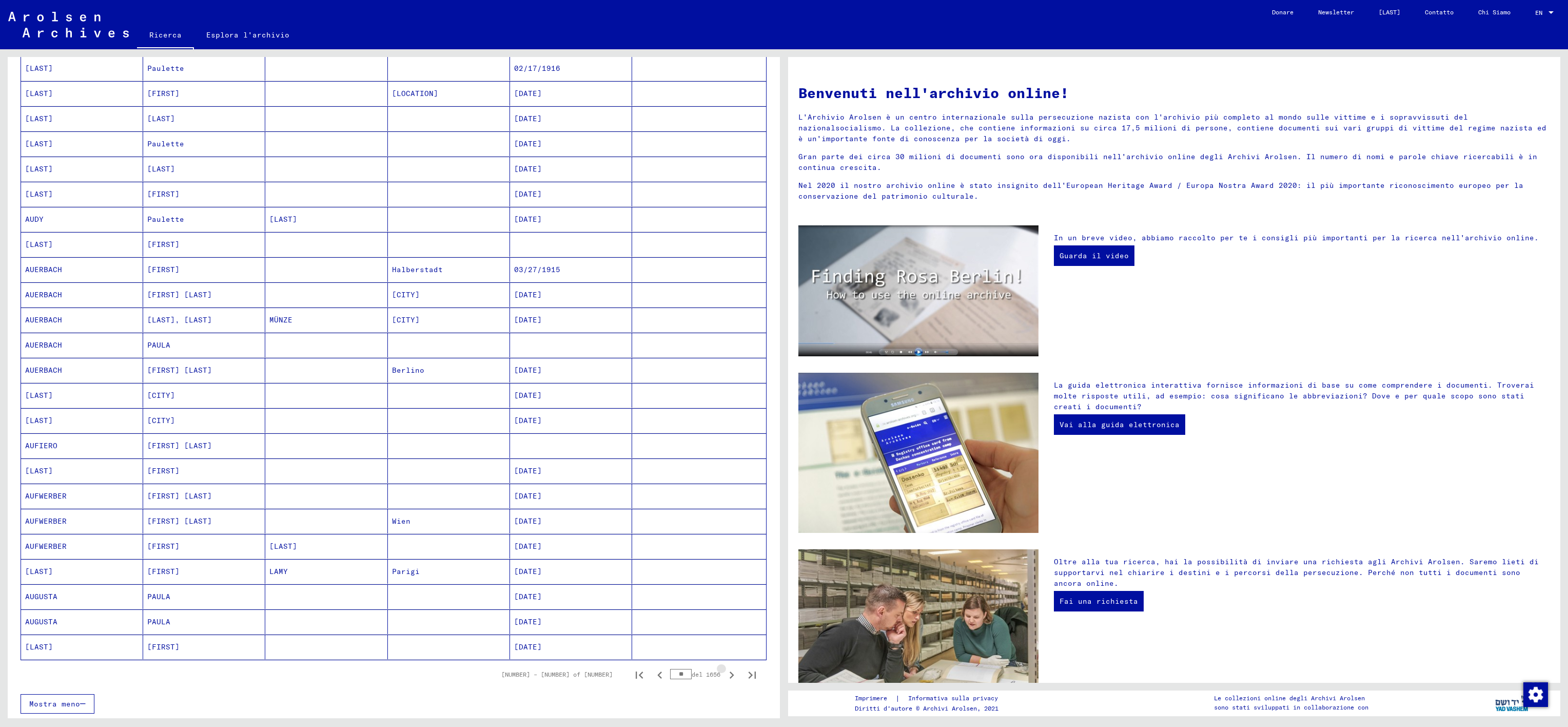 click 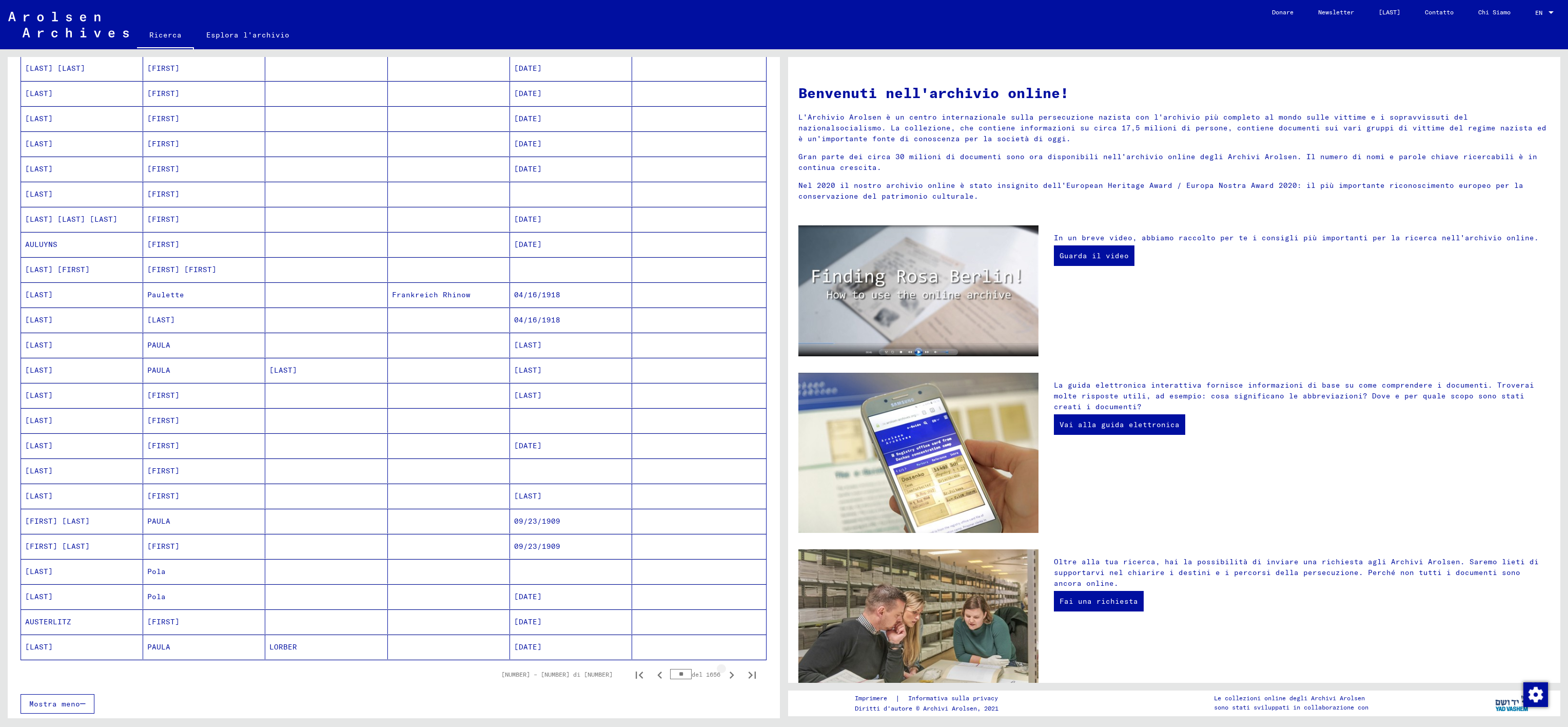 click 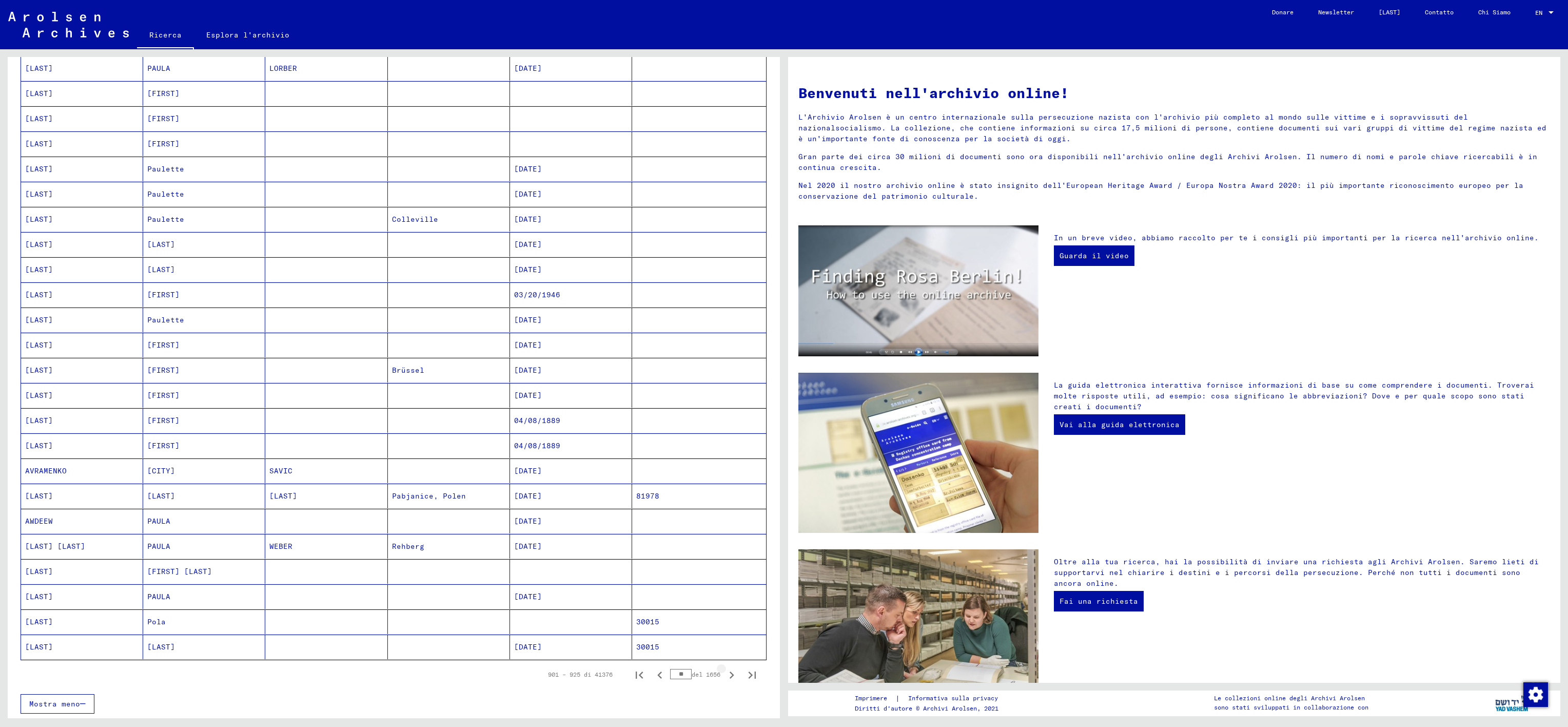 click 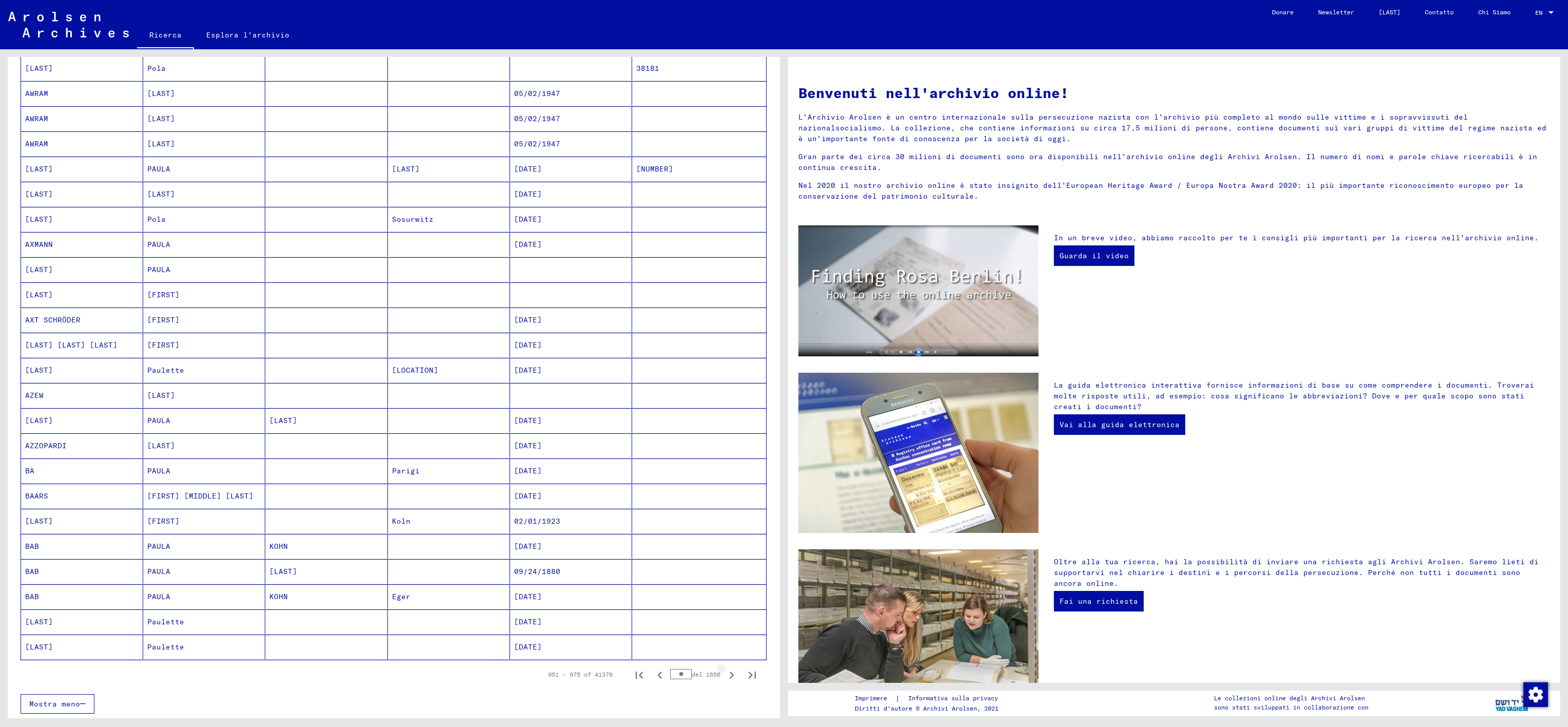 click 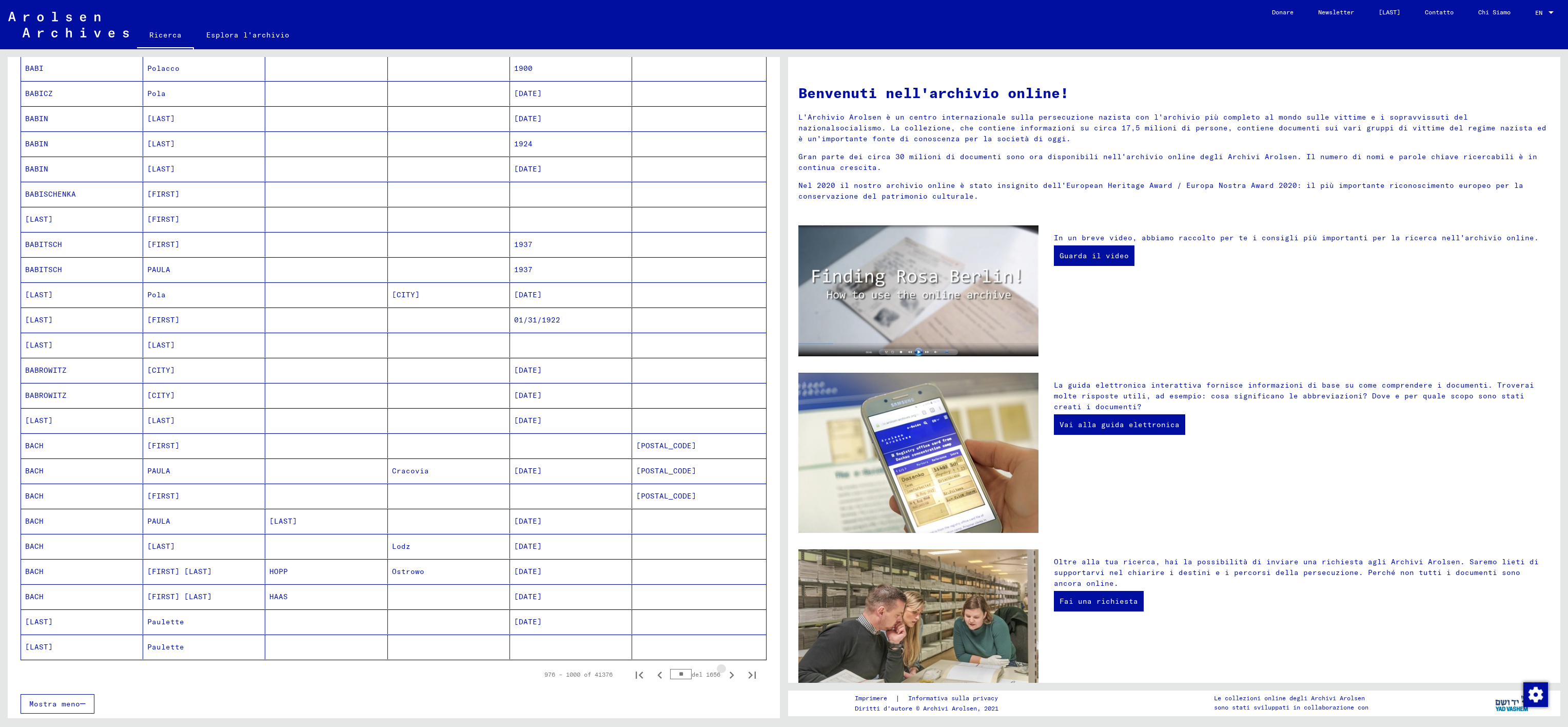click 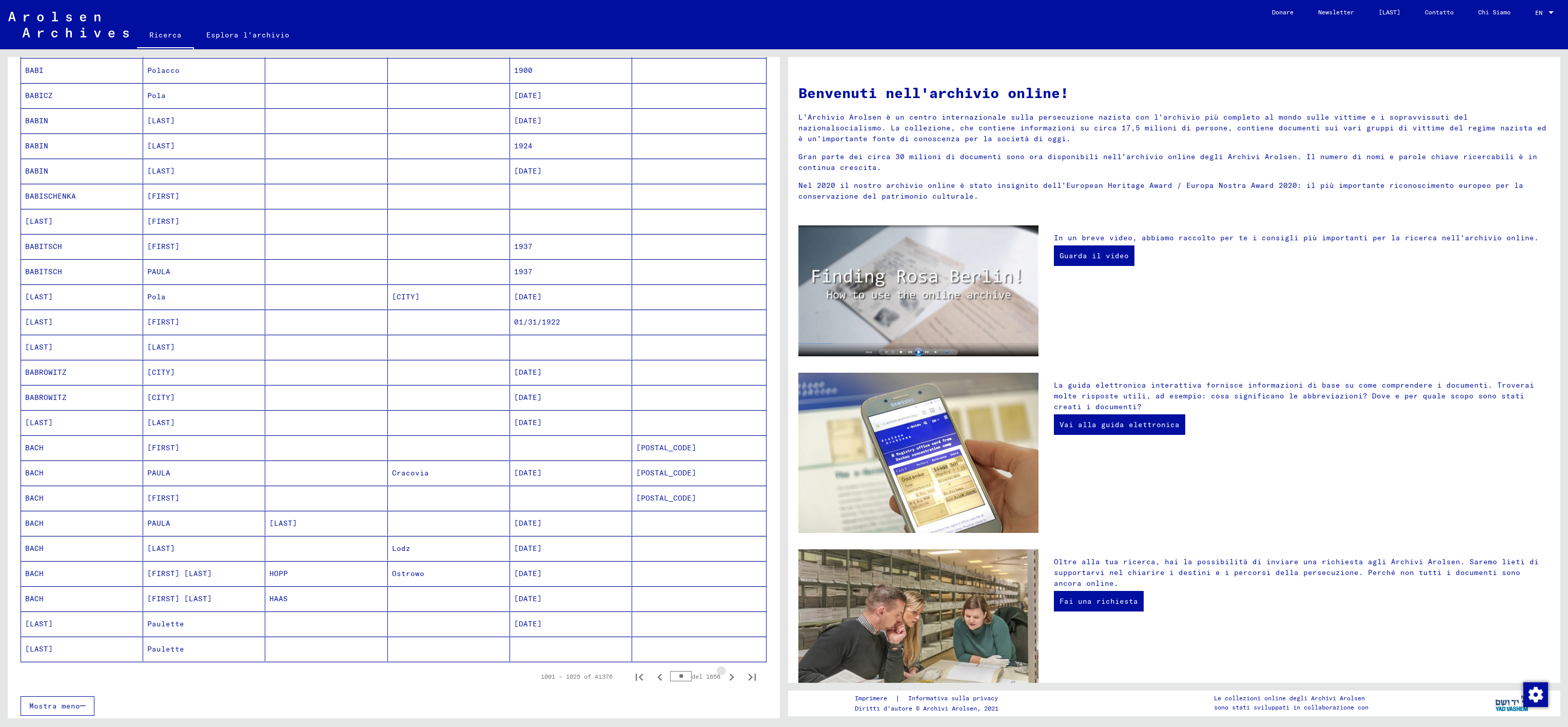 scroll, scrollTop: 180, scrollLeft: 0, axis: vertical 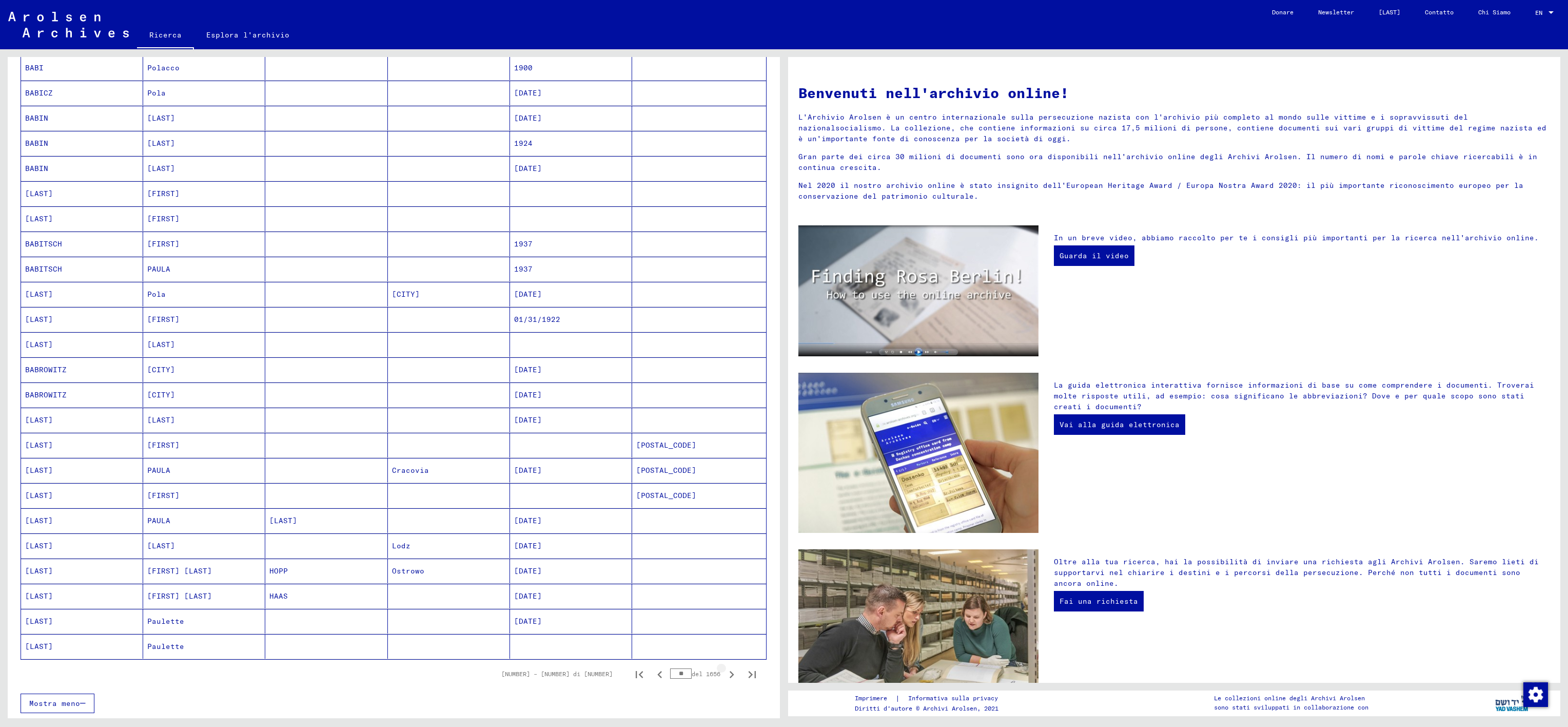 click 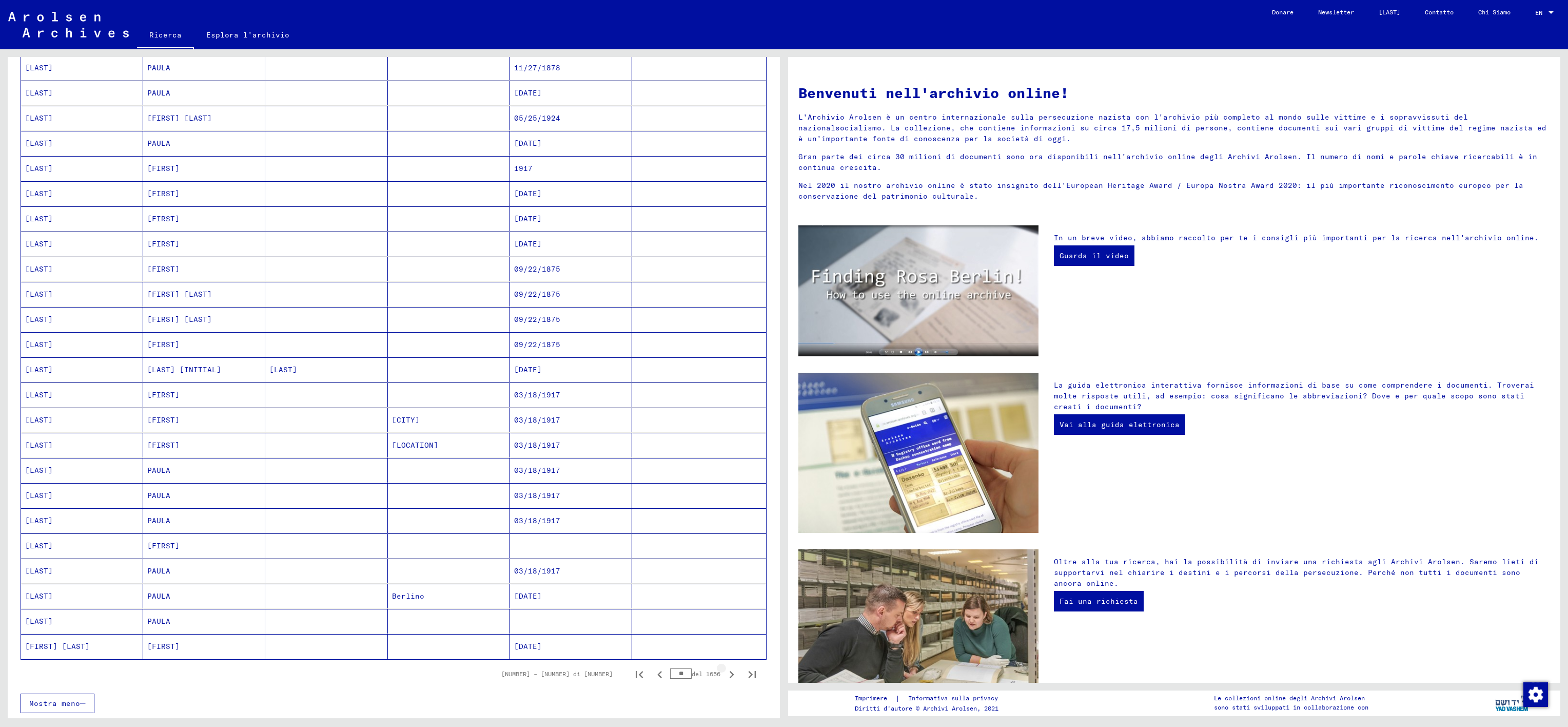 click 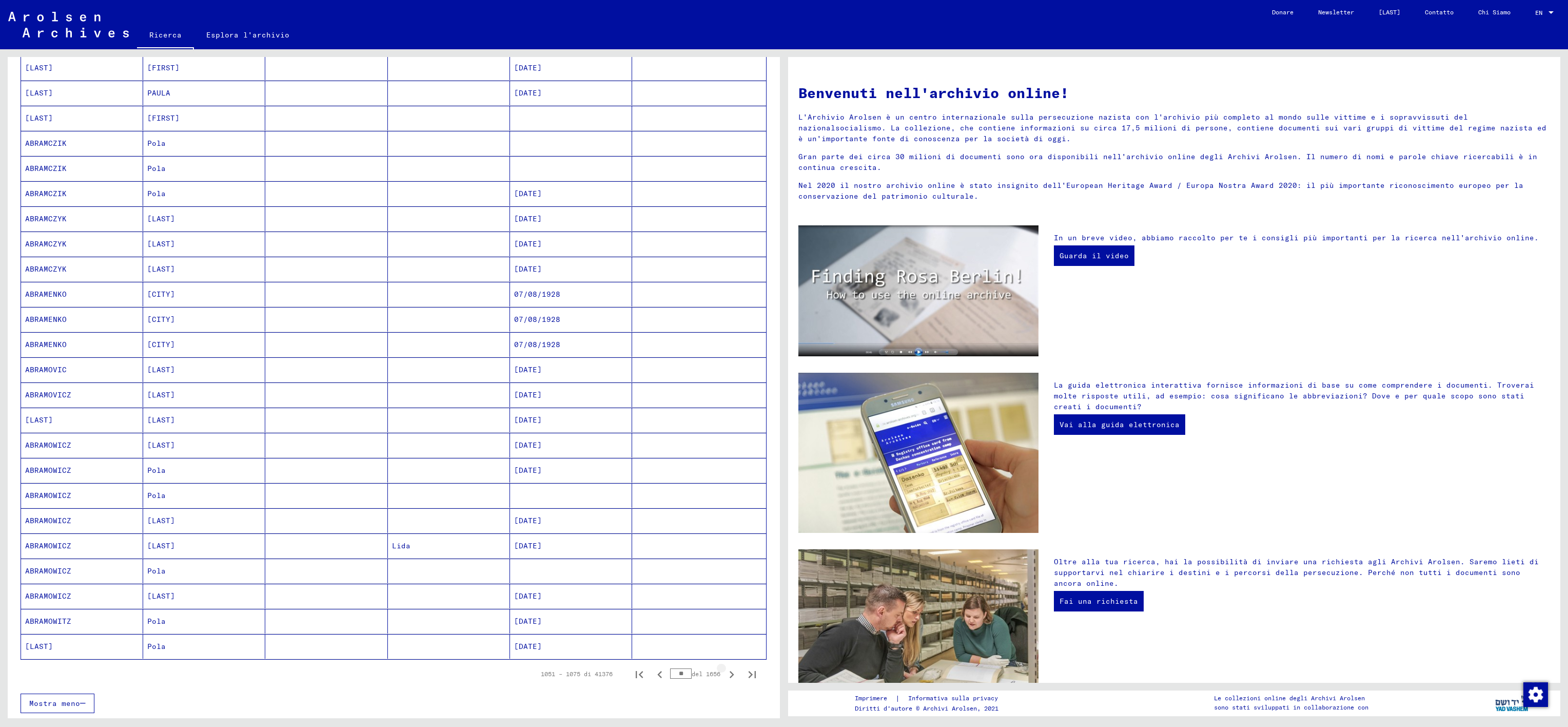 click 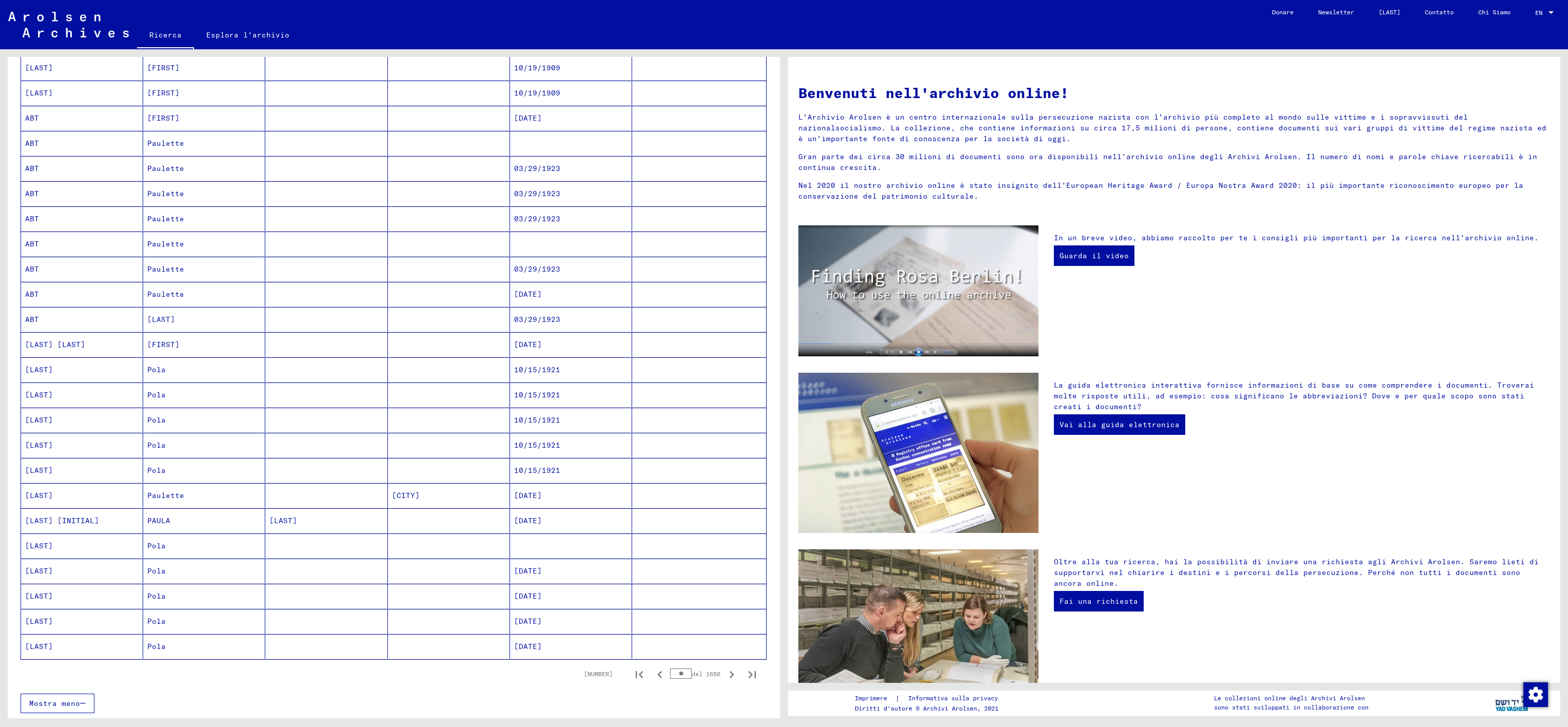 click 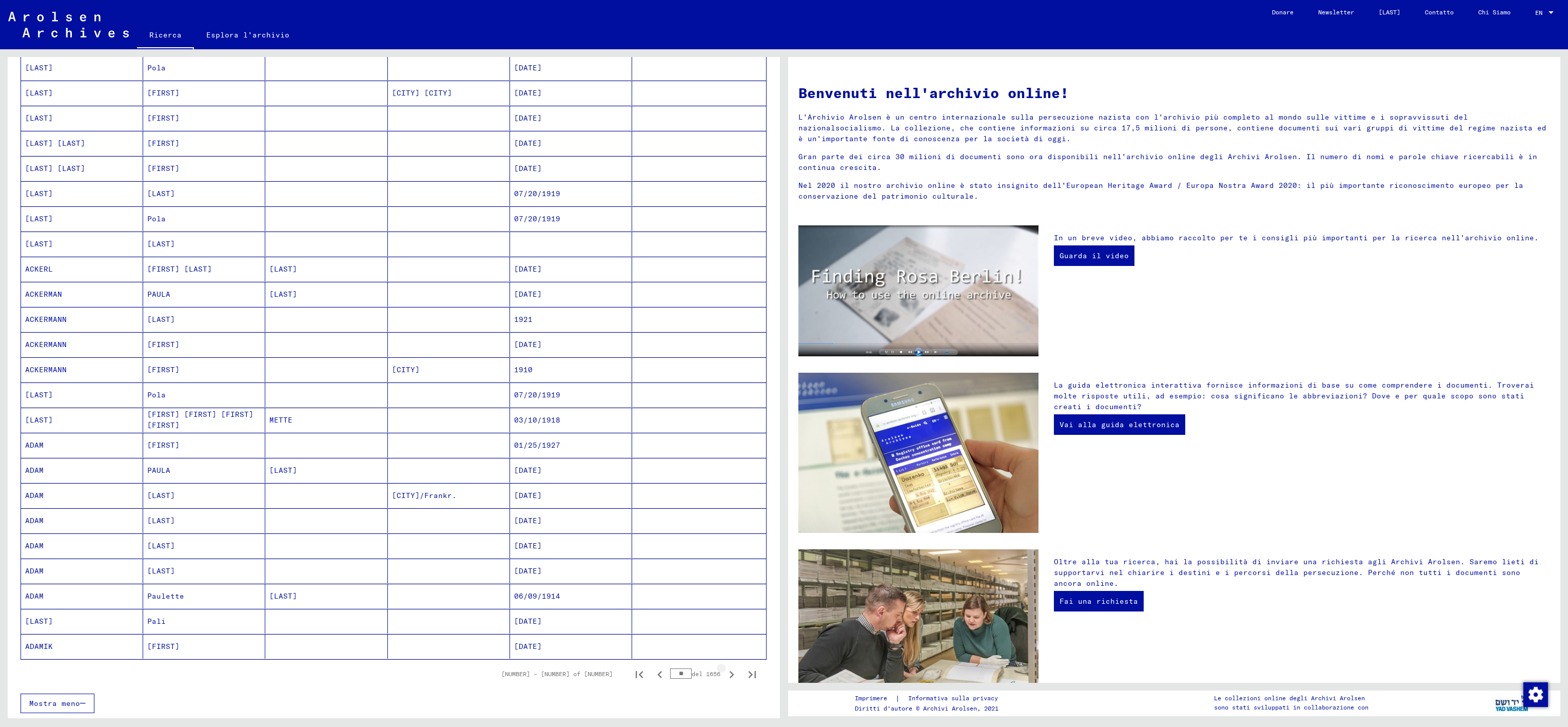 click 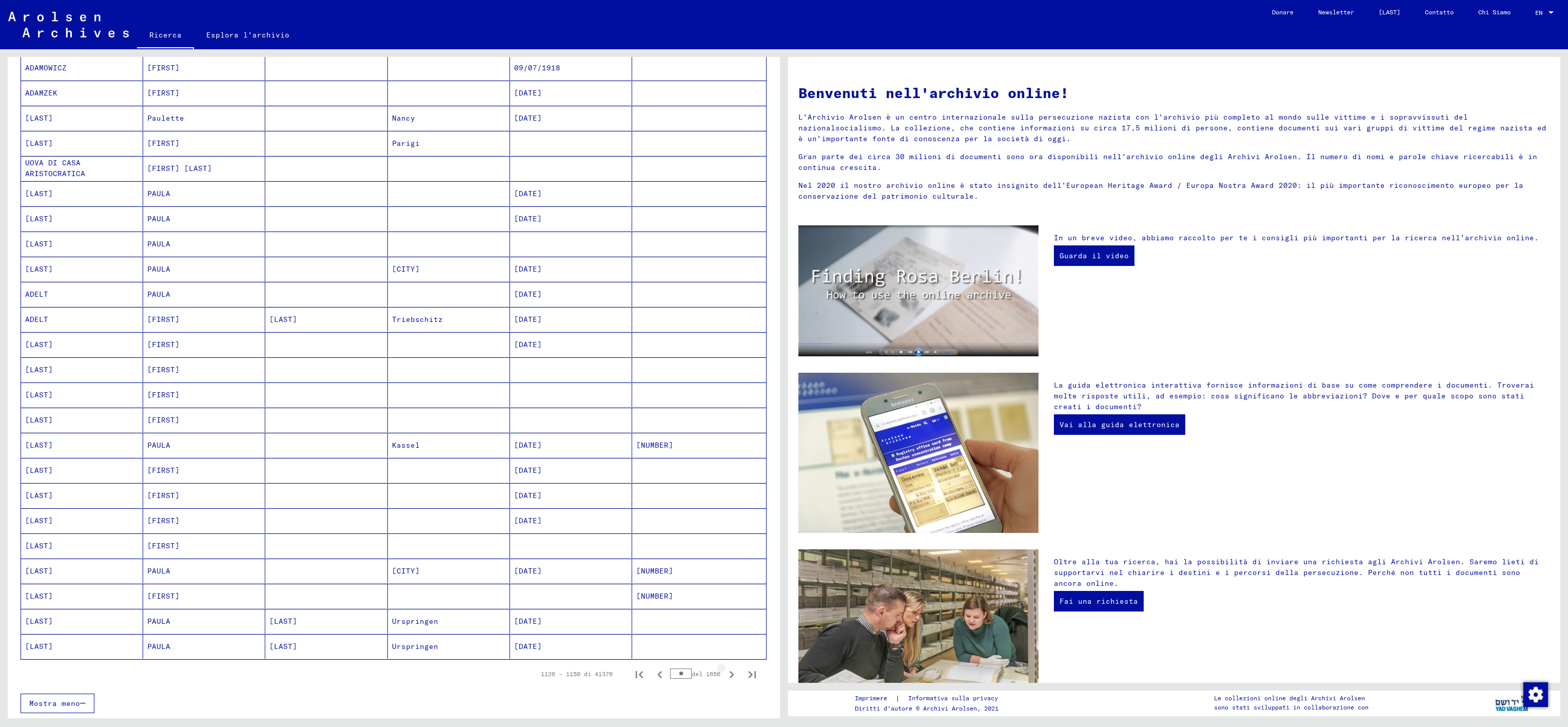 click 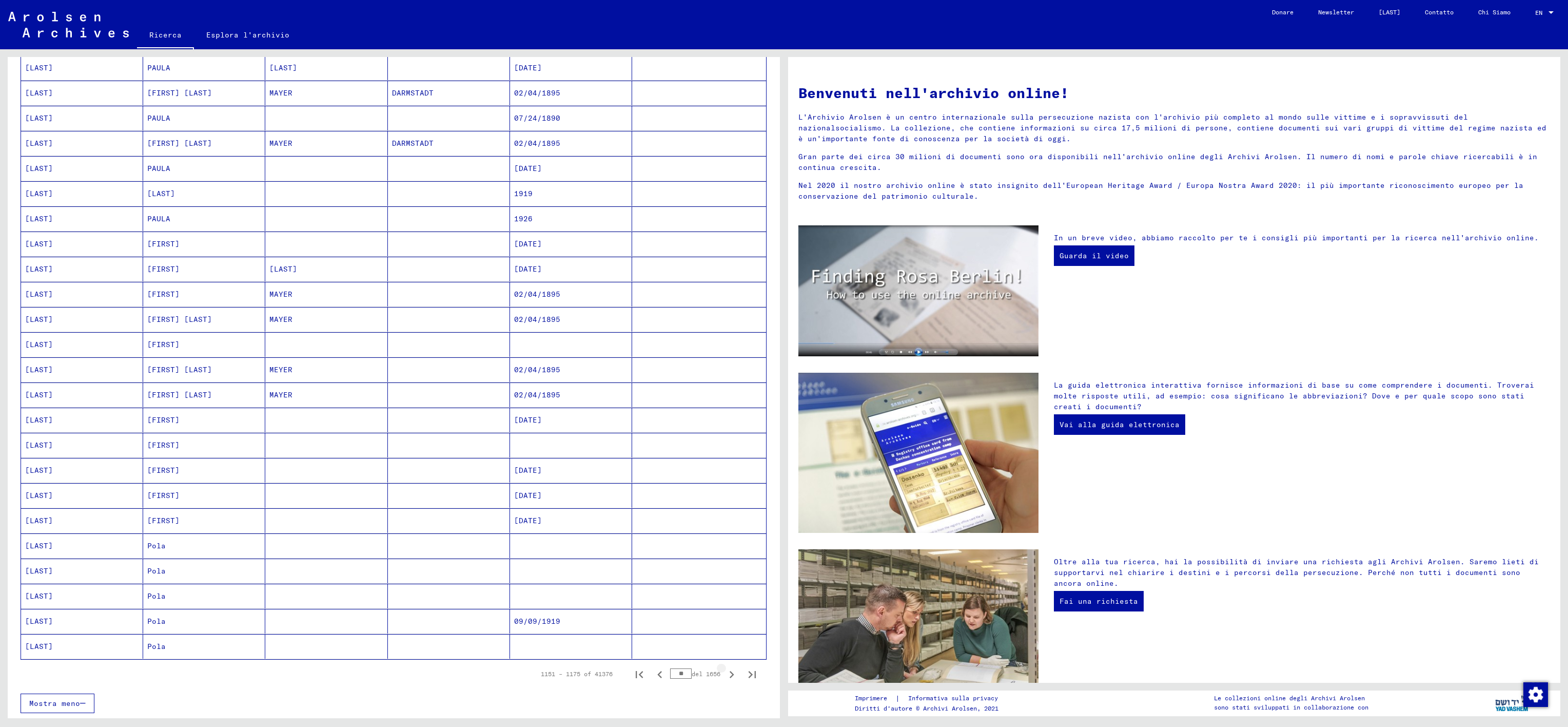 click 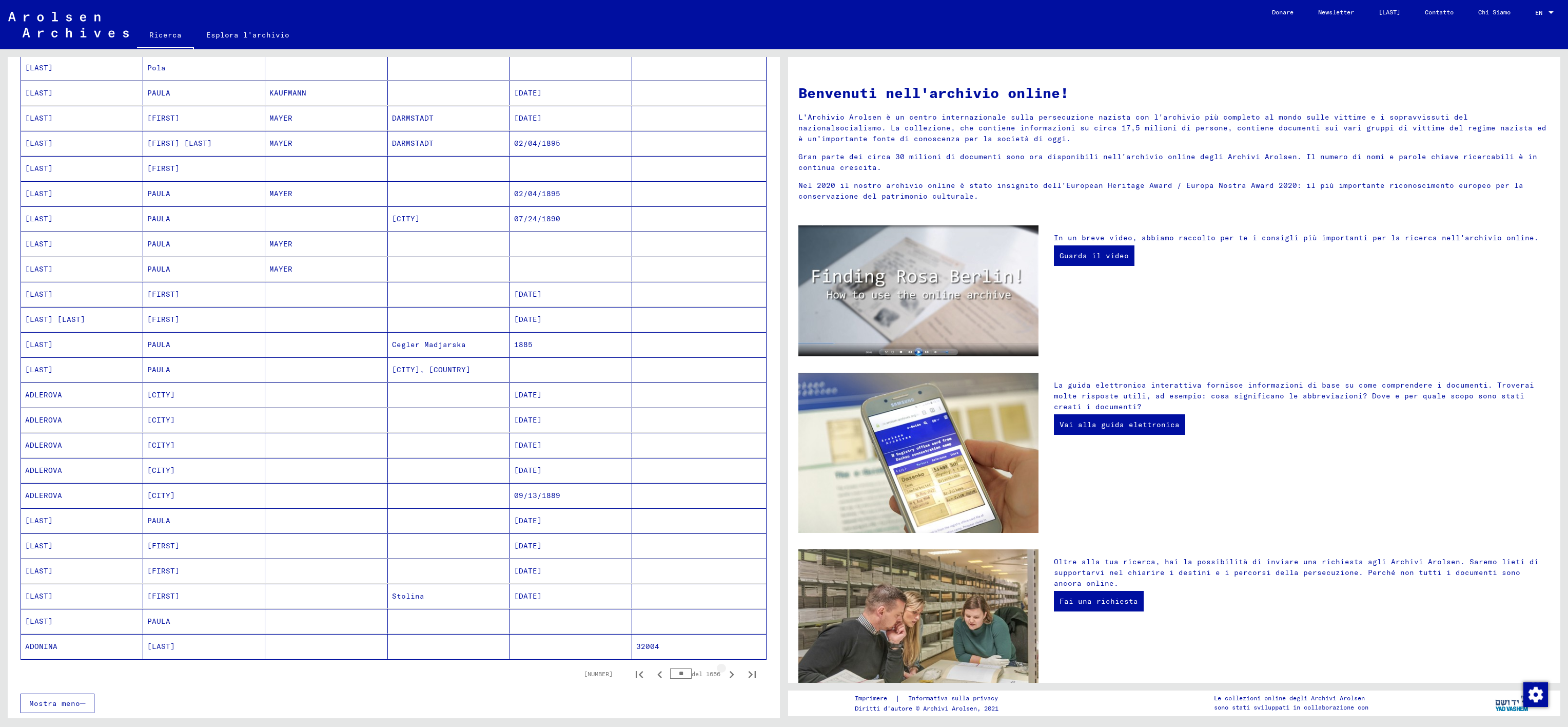 click 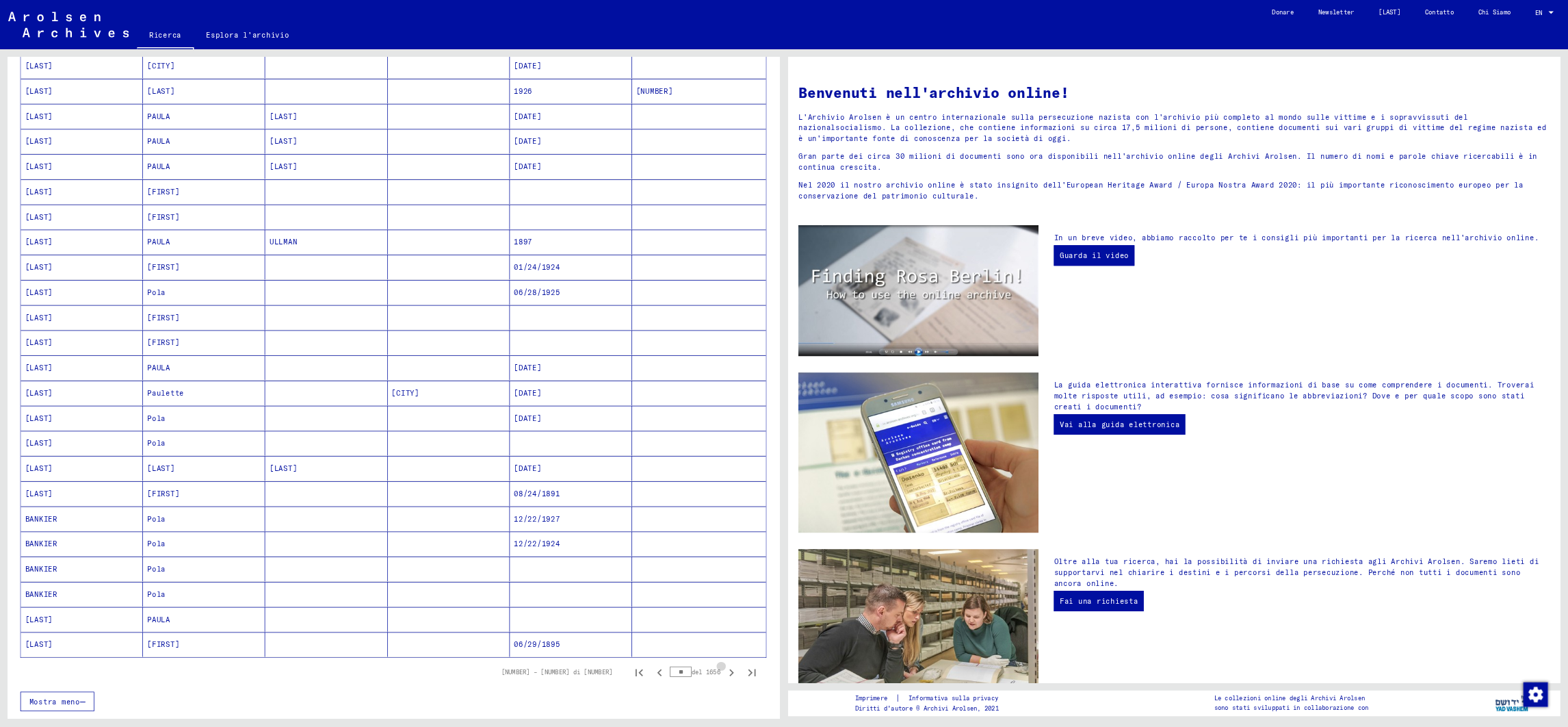 scroll, scrollTop: 236, scrollLeft: 0, axis: vertical 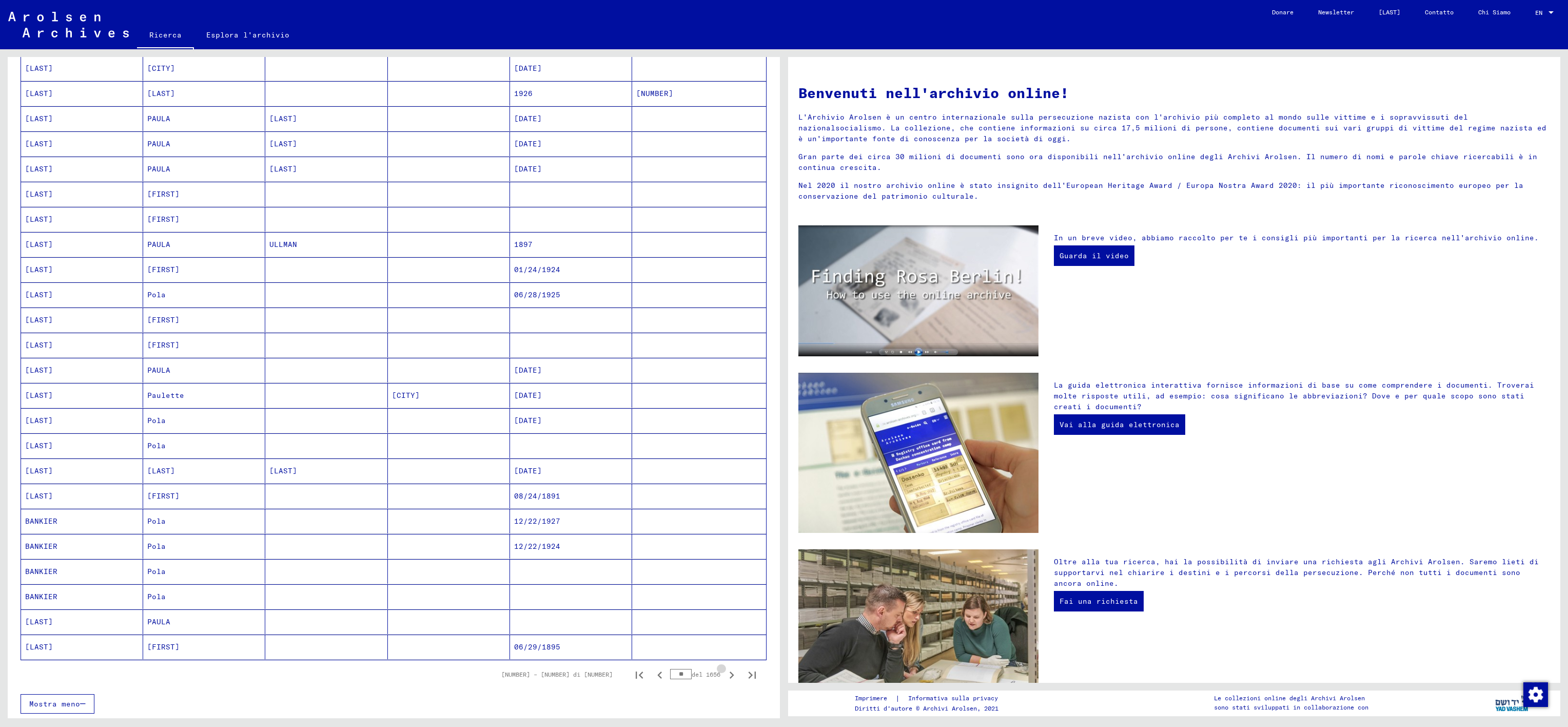 click 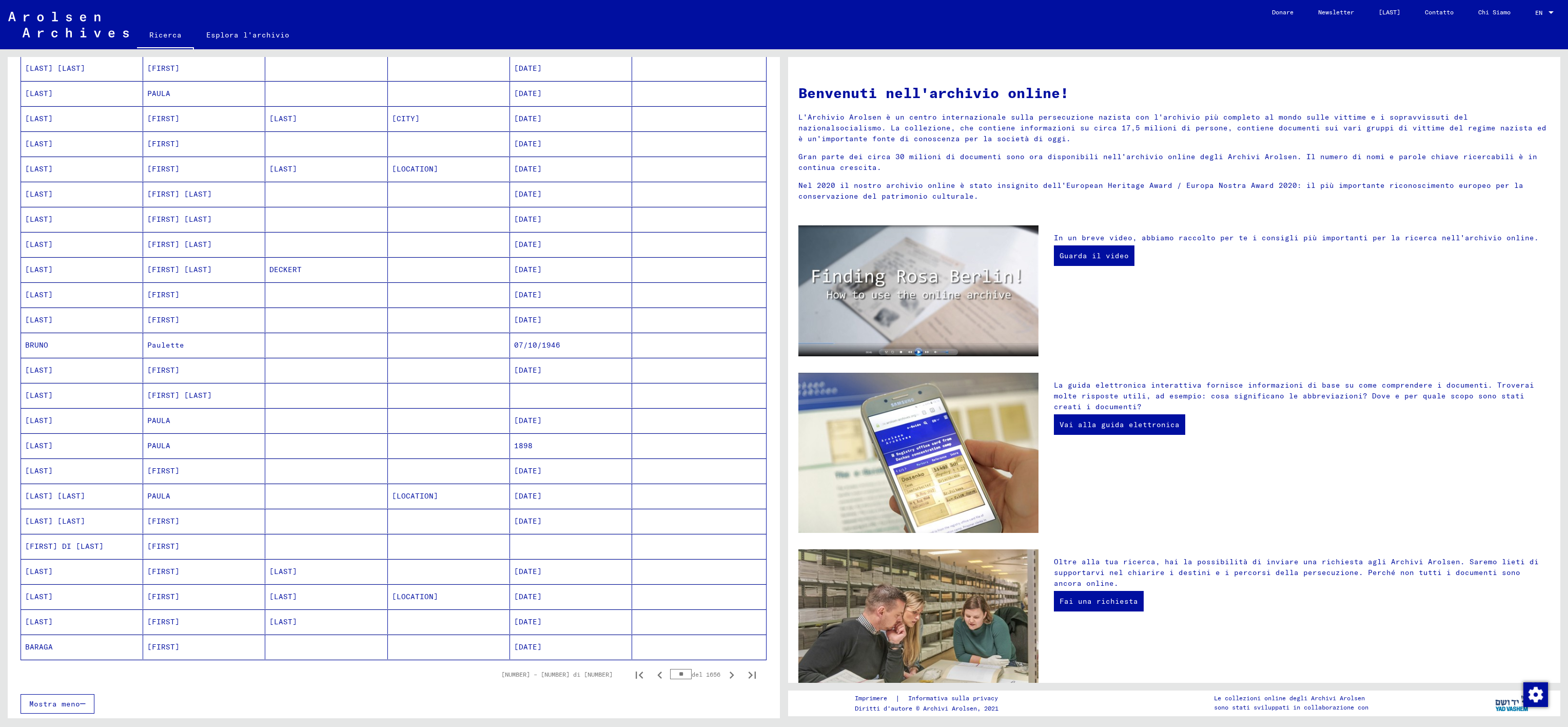 click 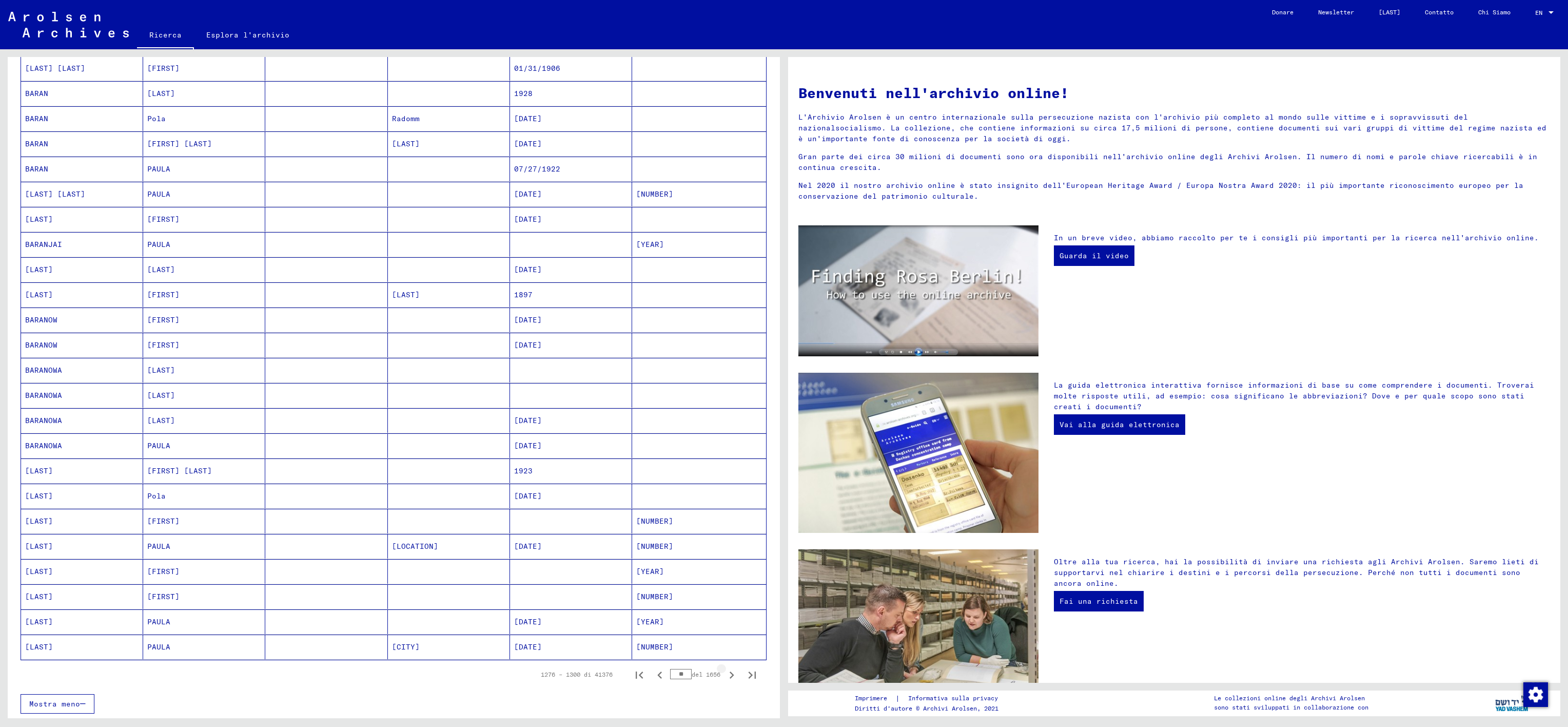 click 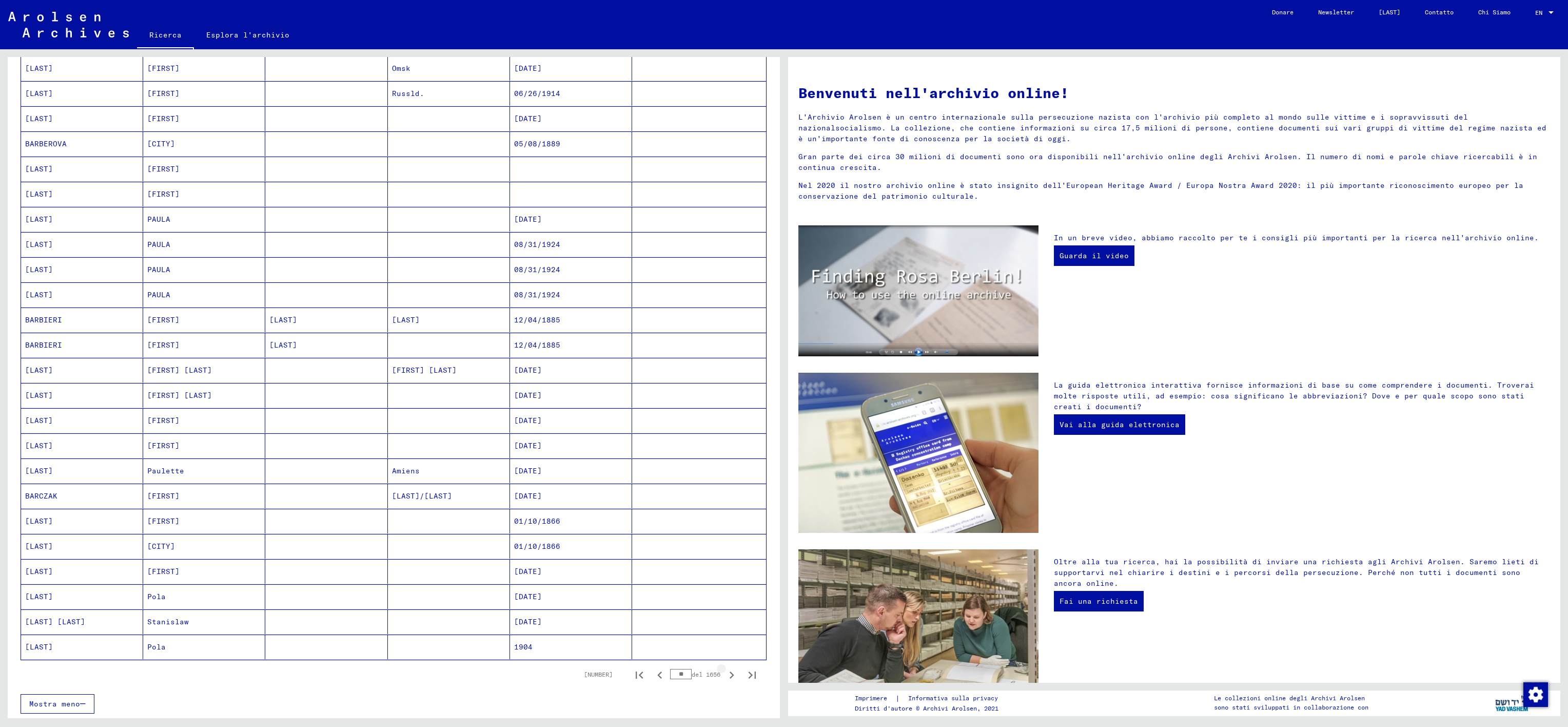 click 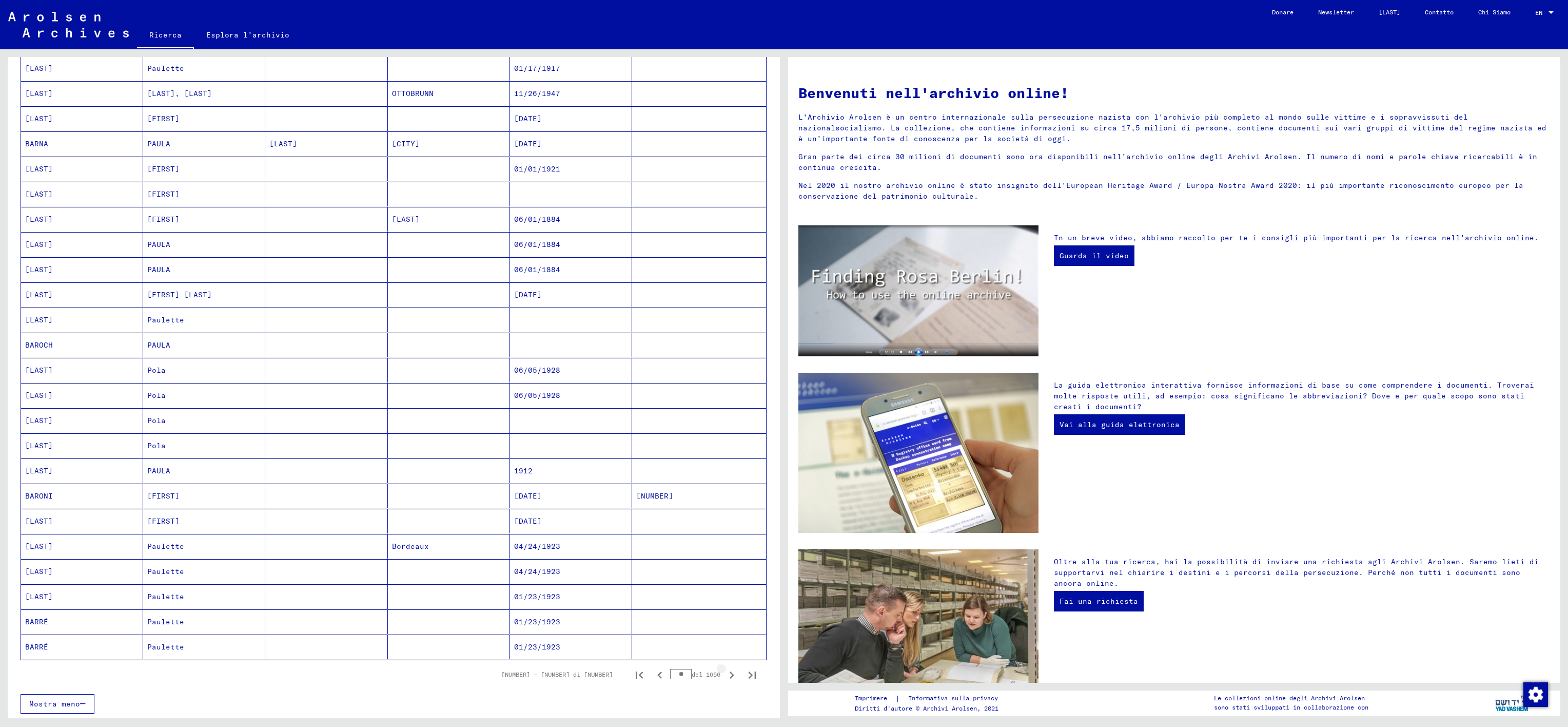 click 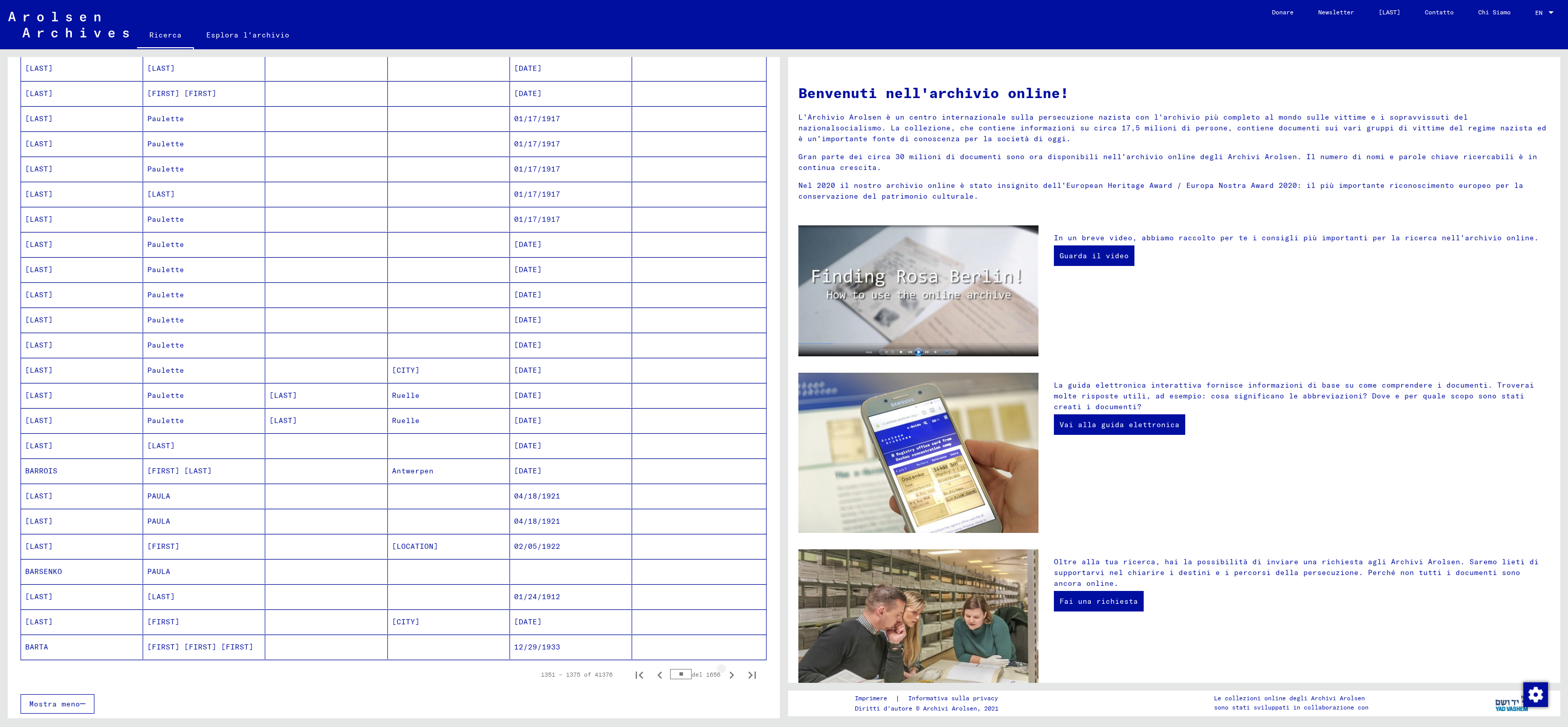 click 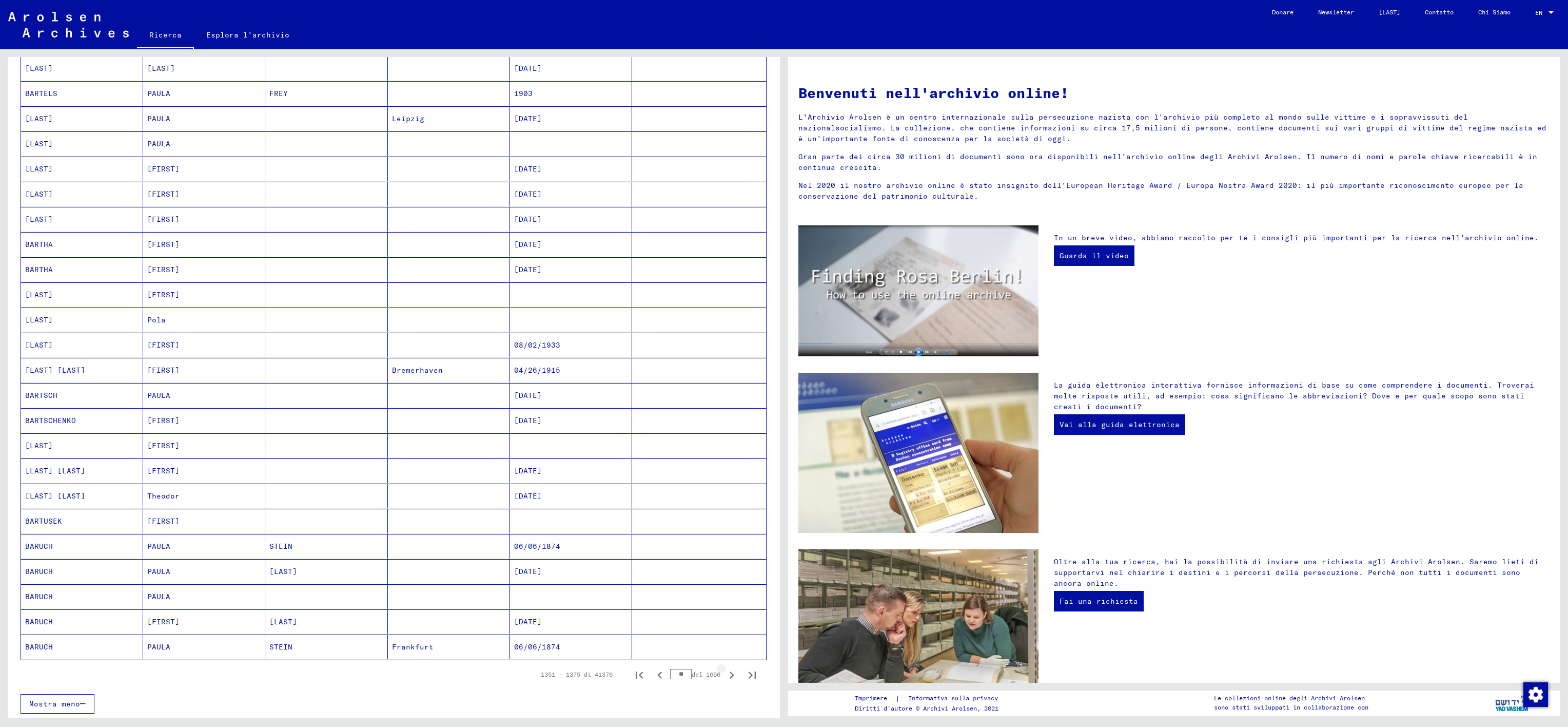 click 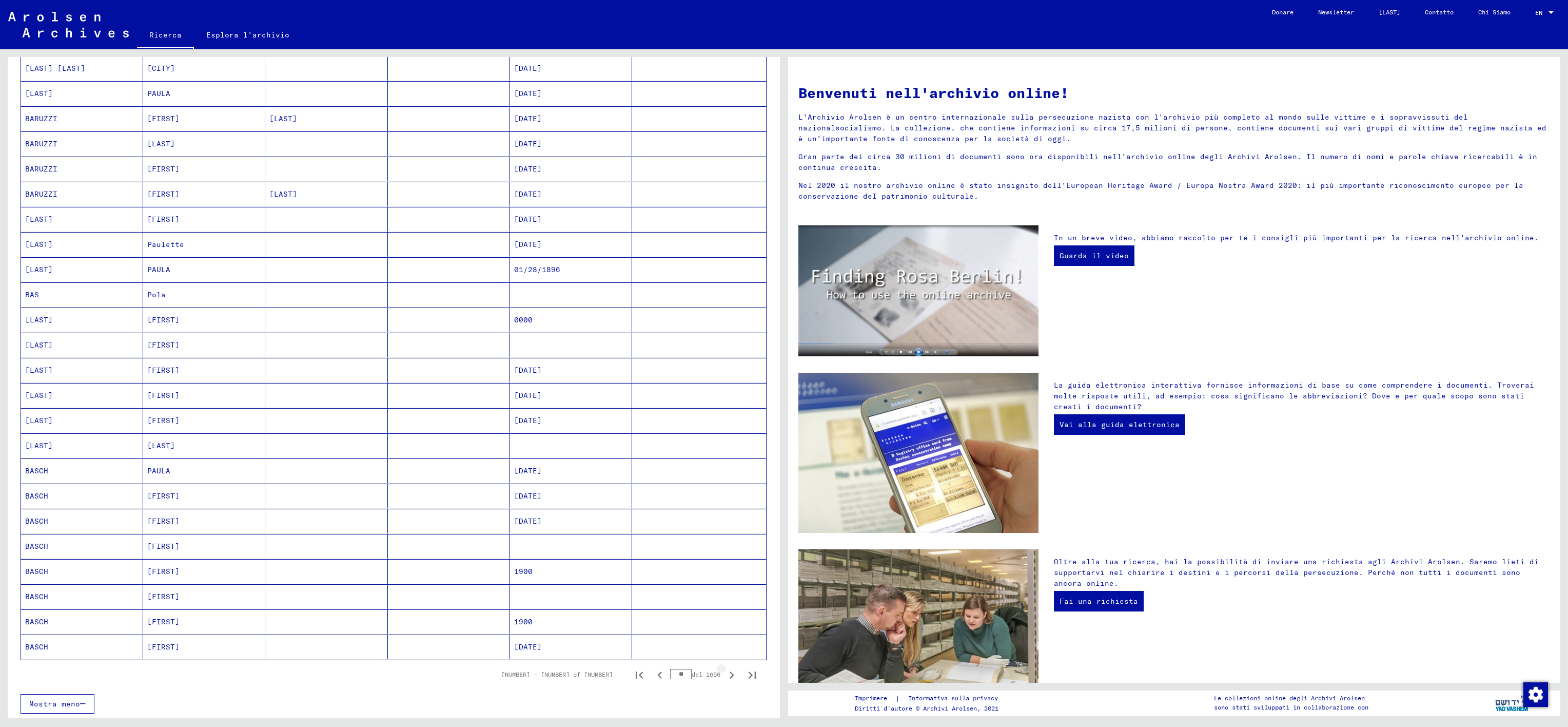 click 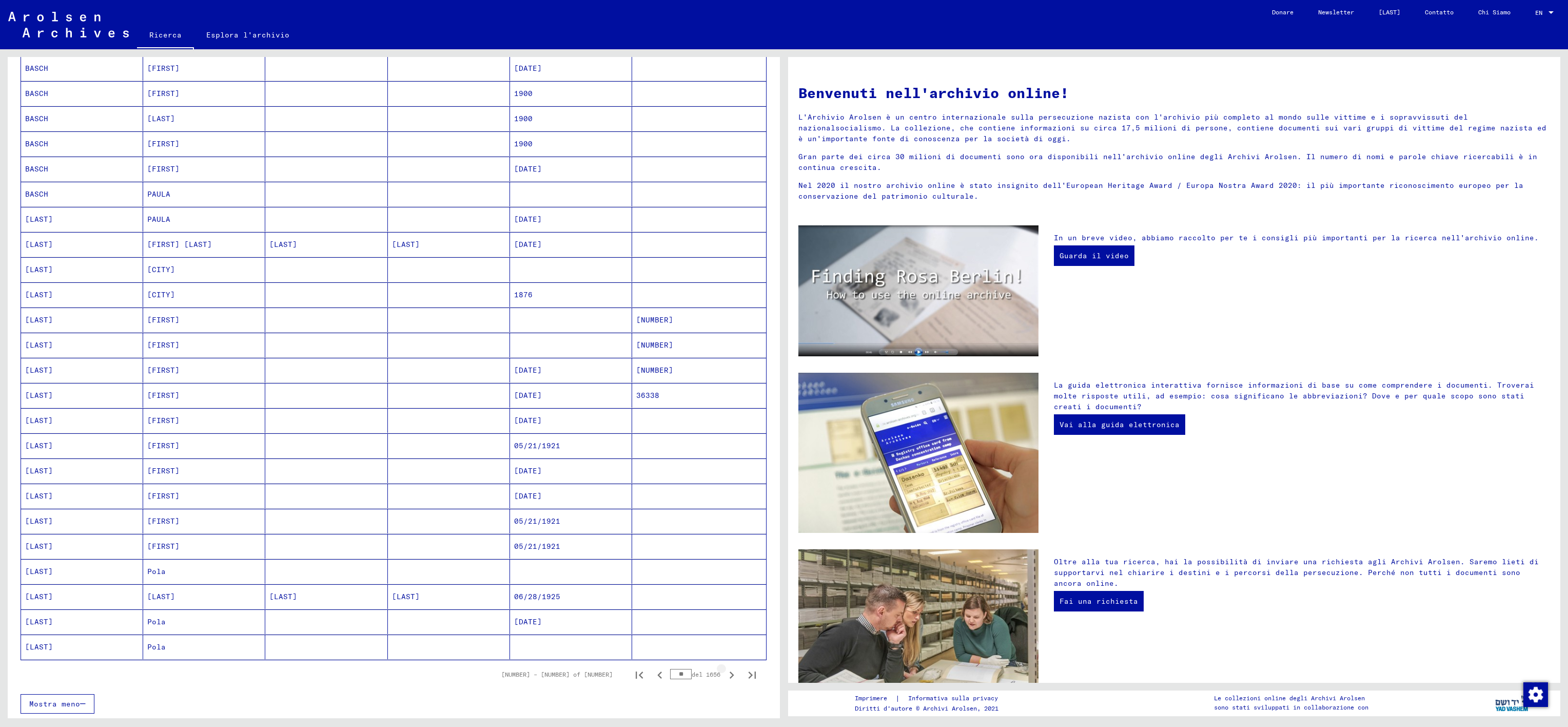 click 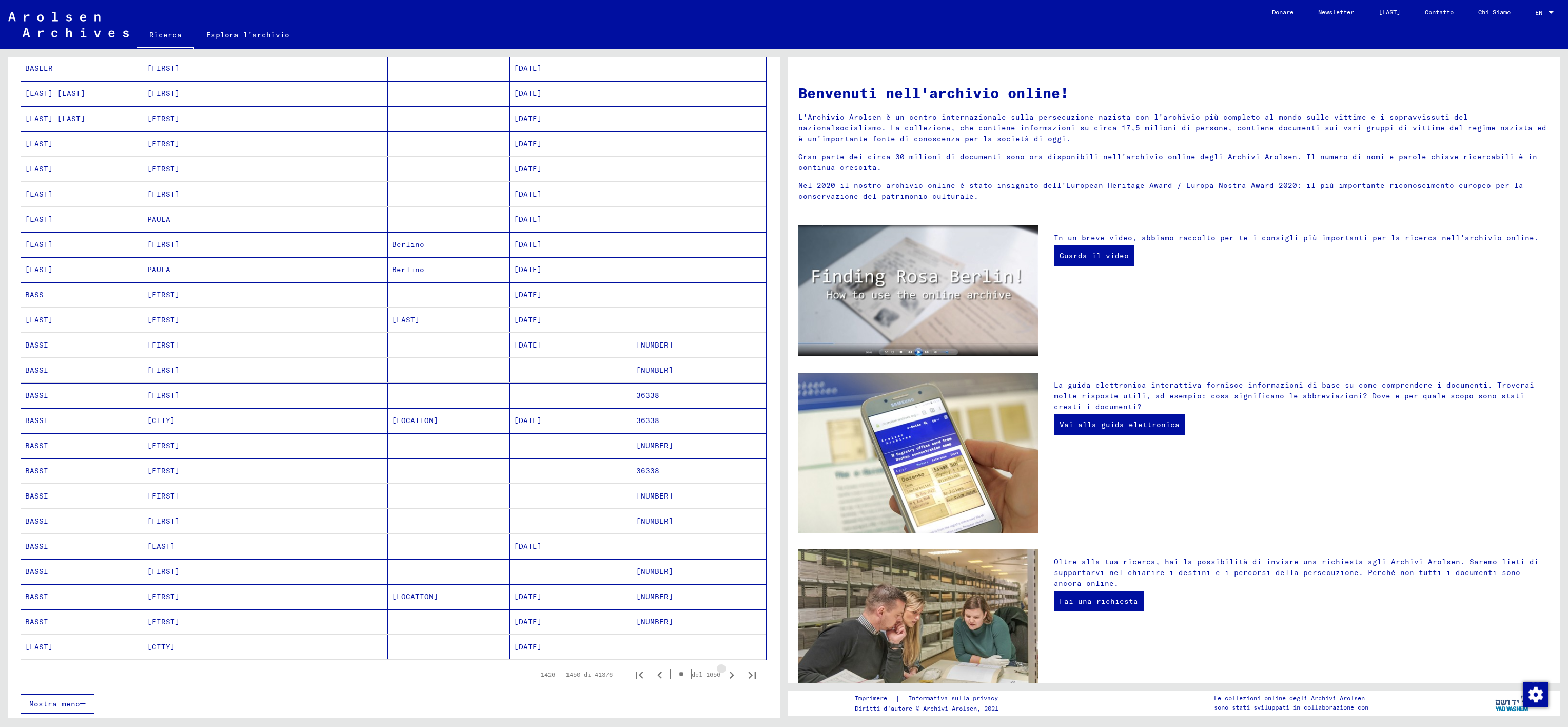 click 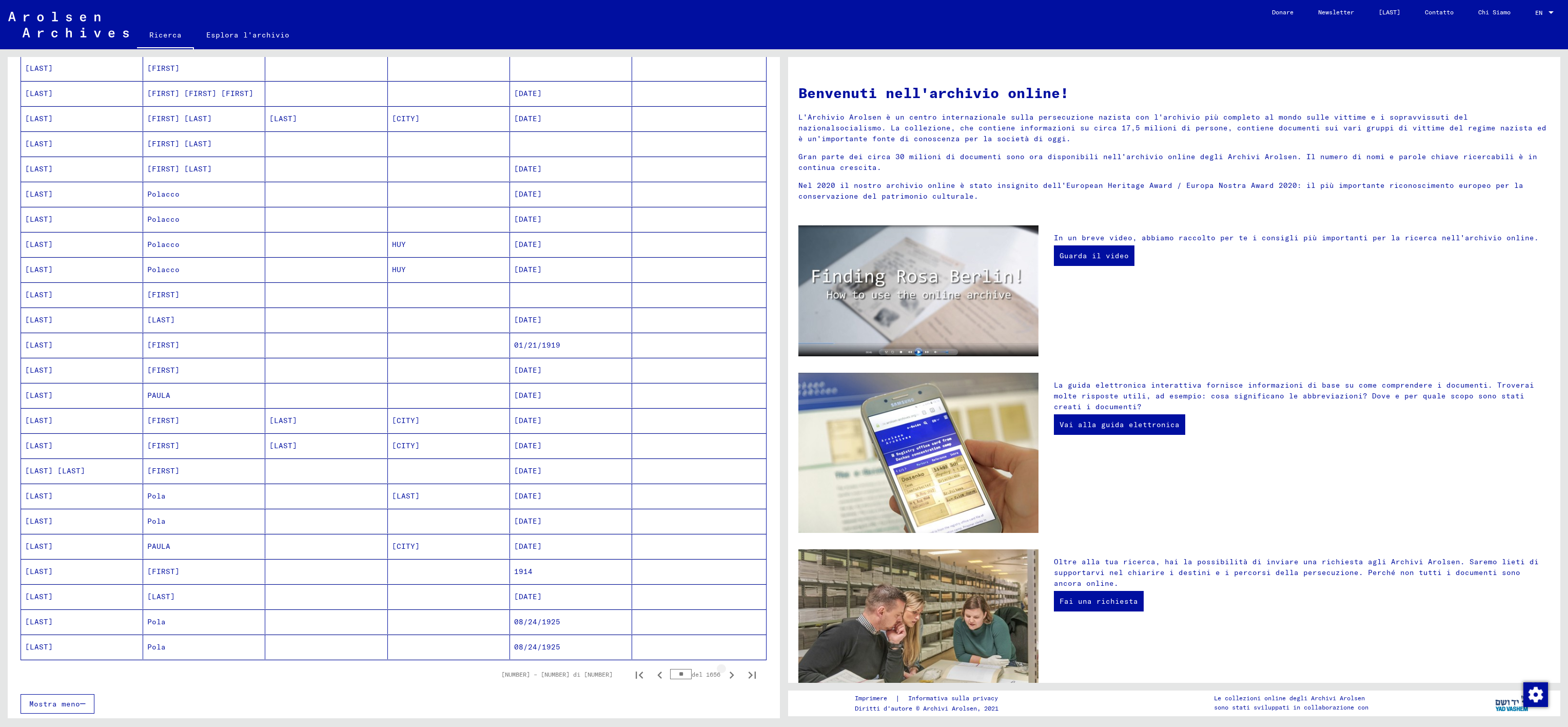 click 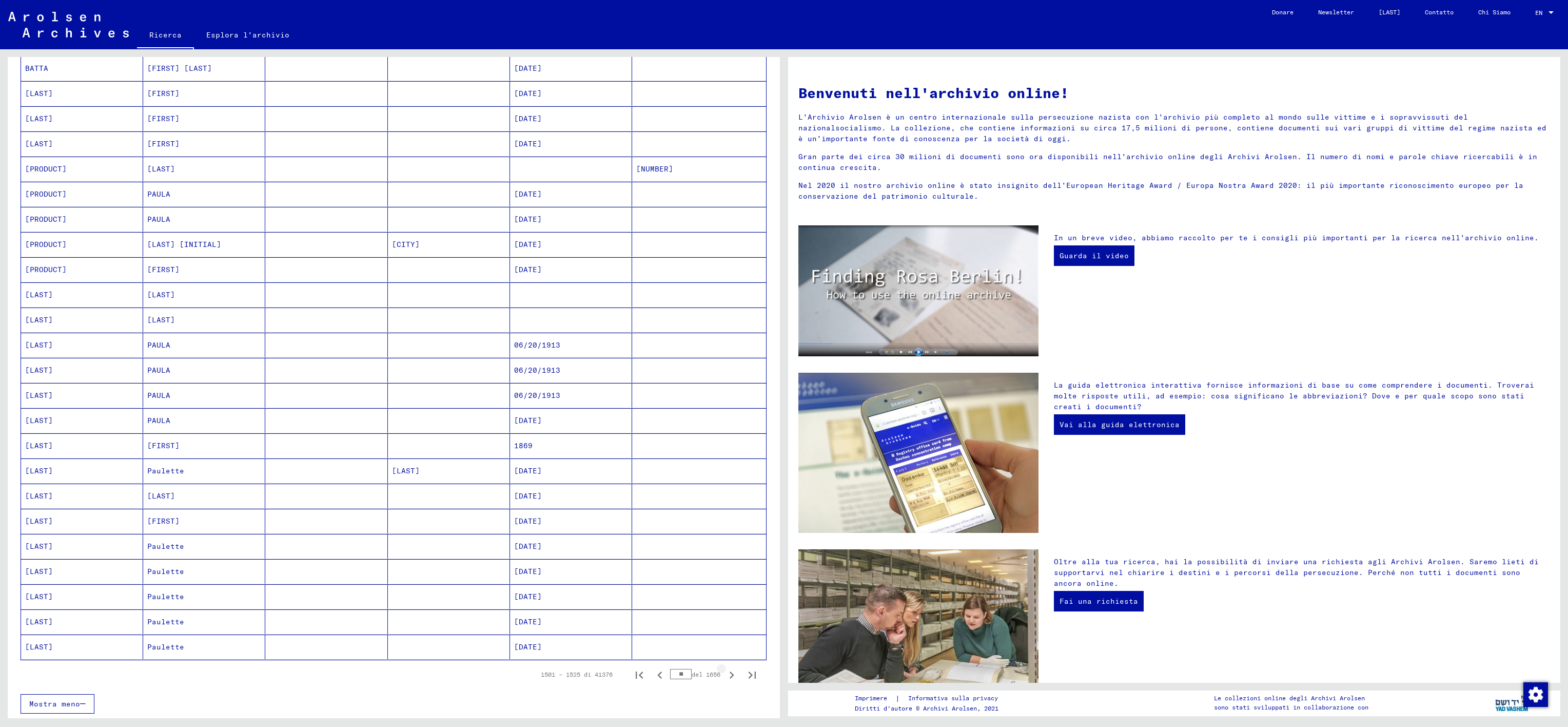 click 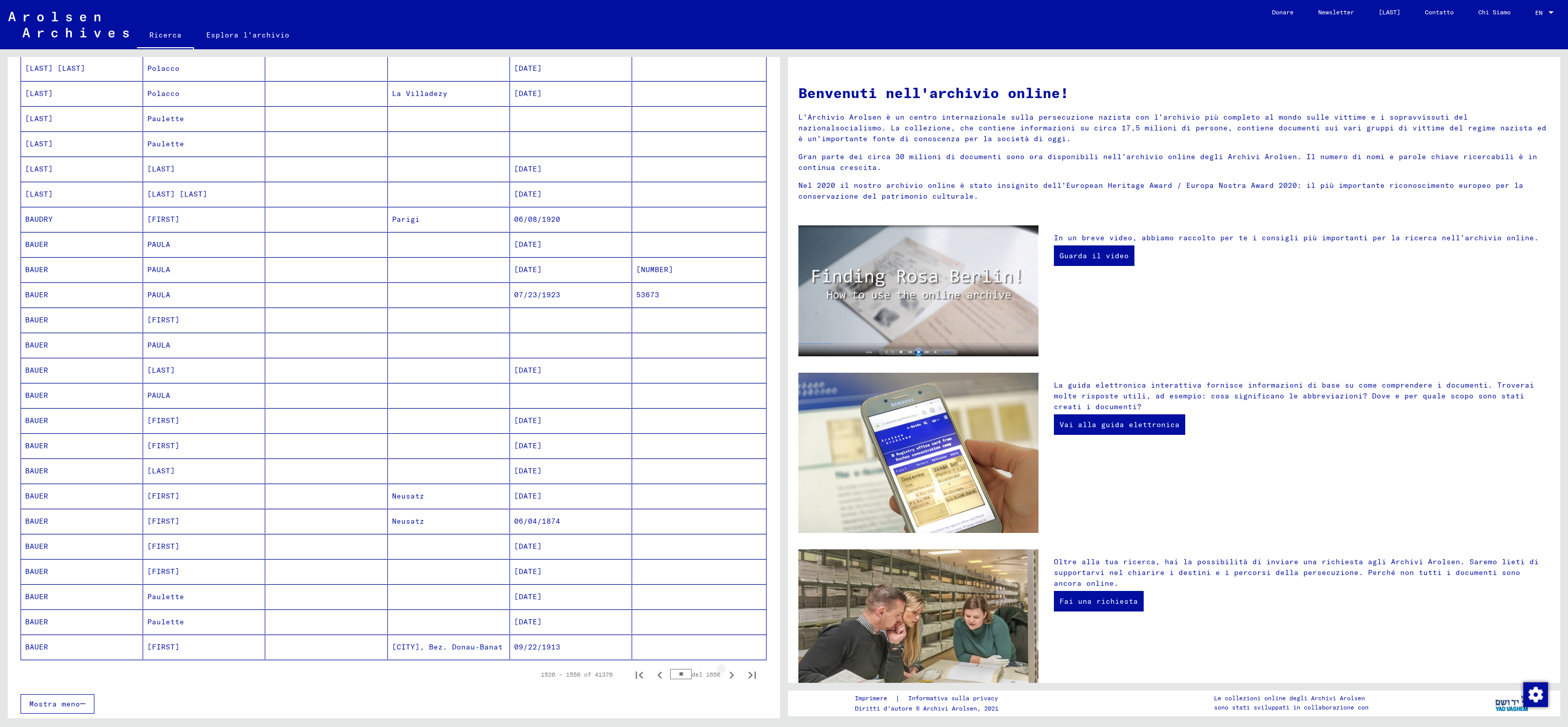 click 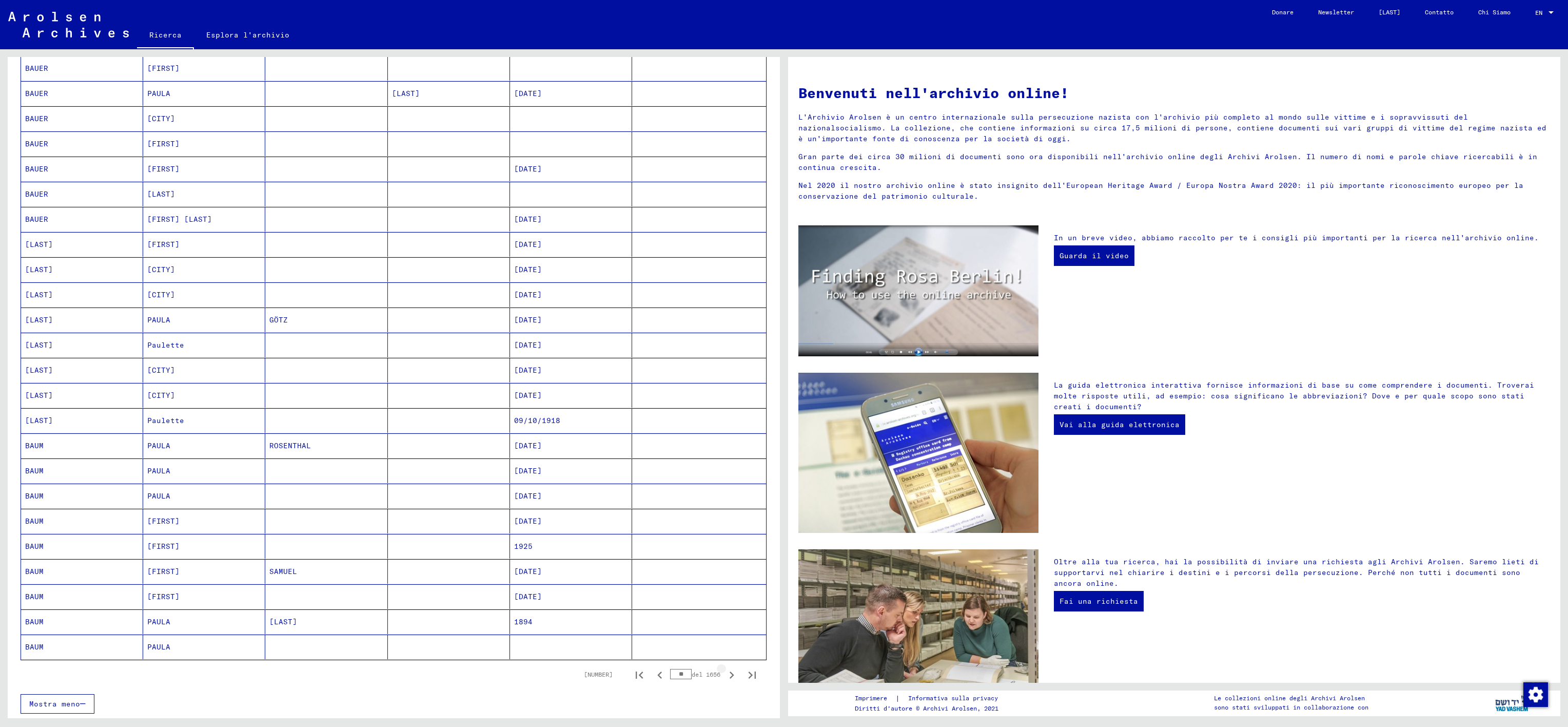 click 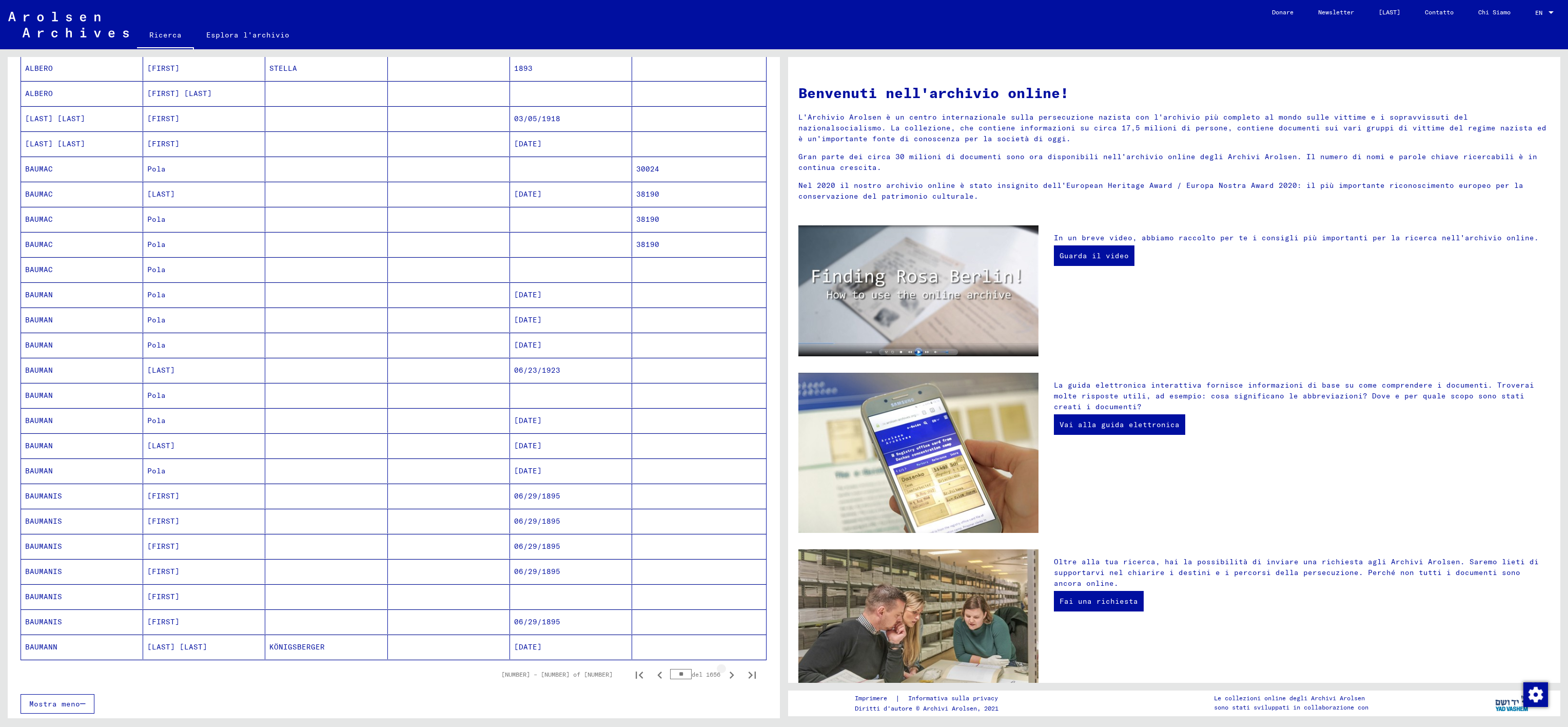 click 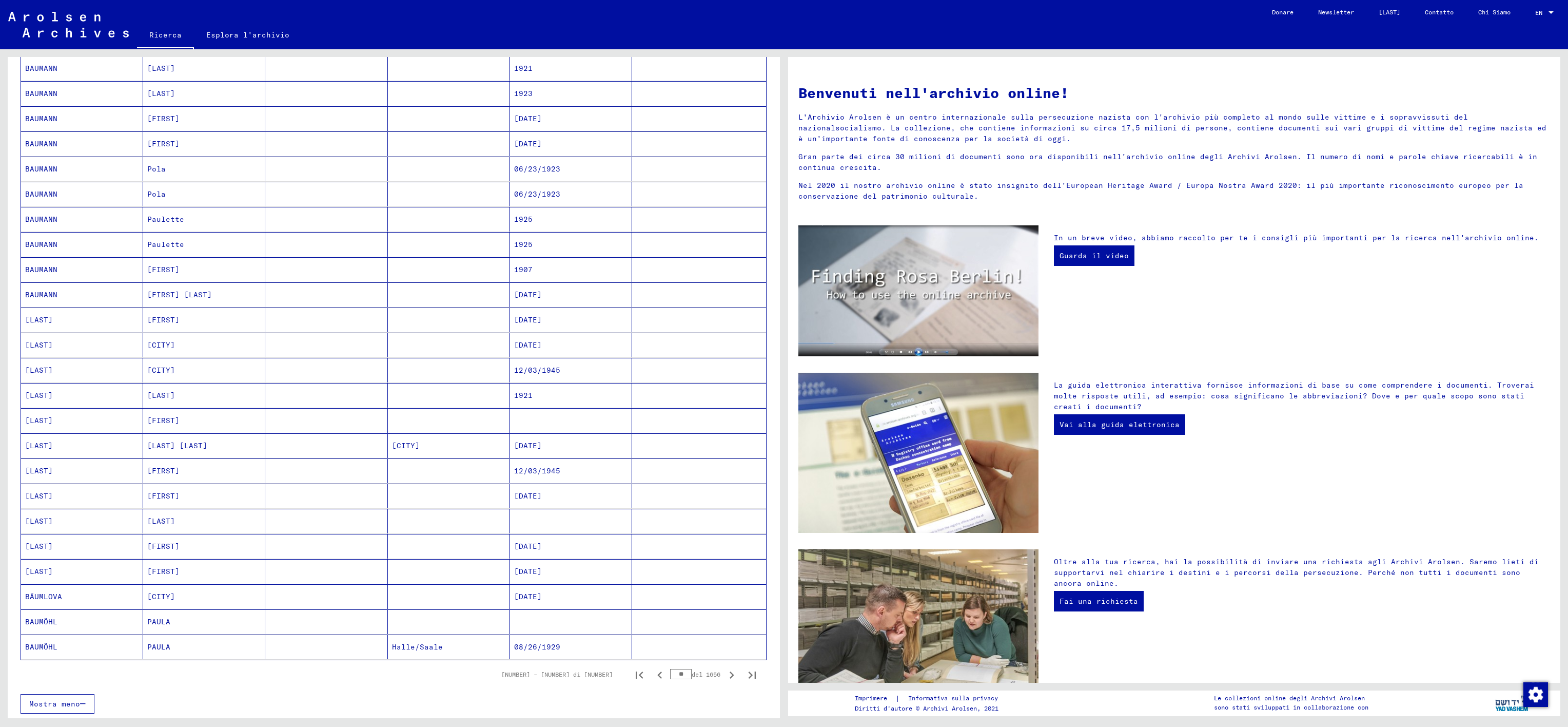 click 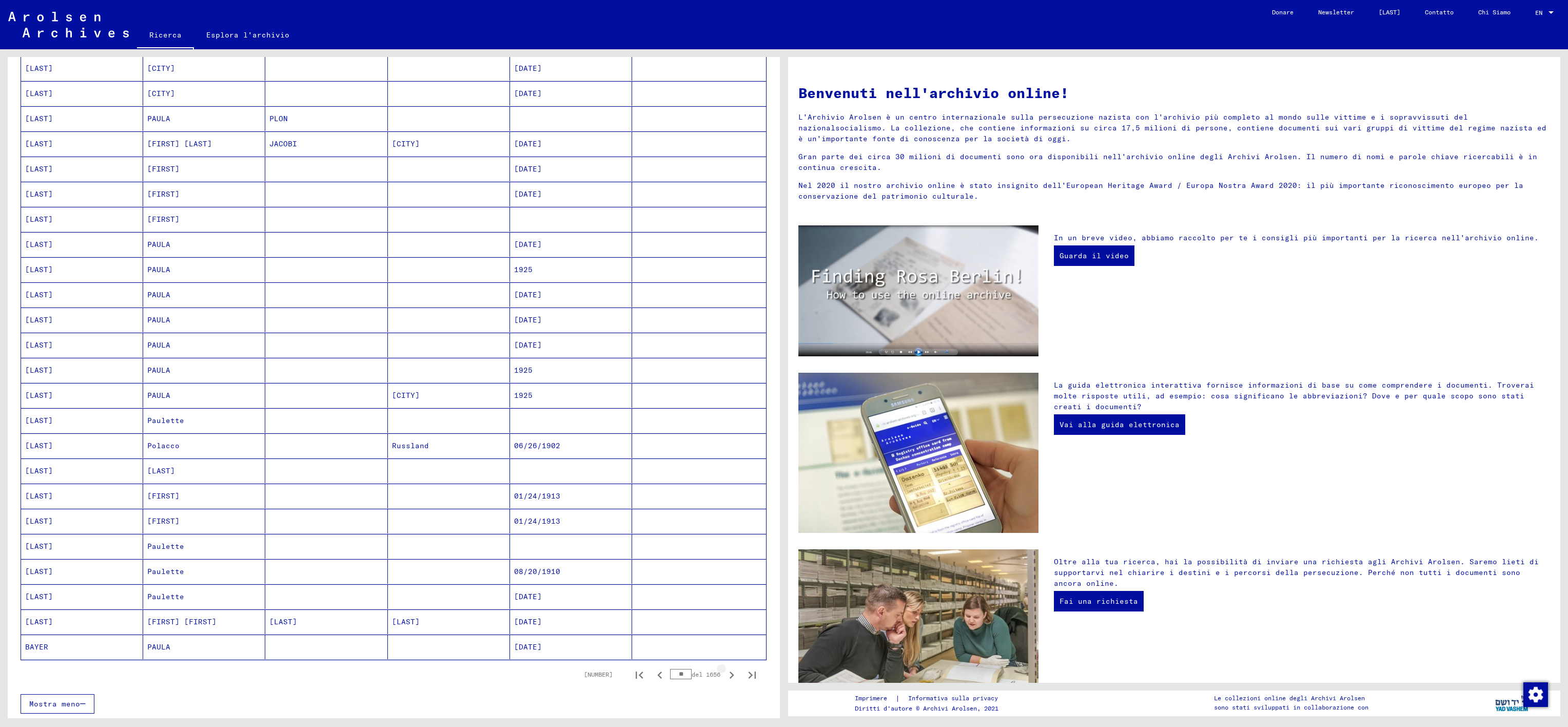 click 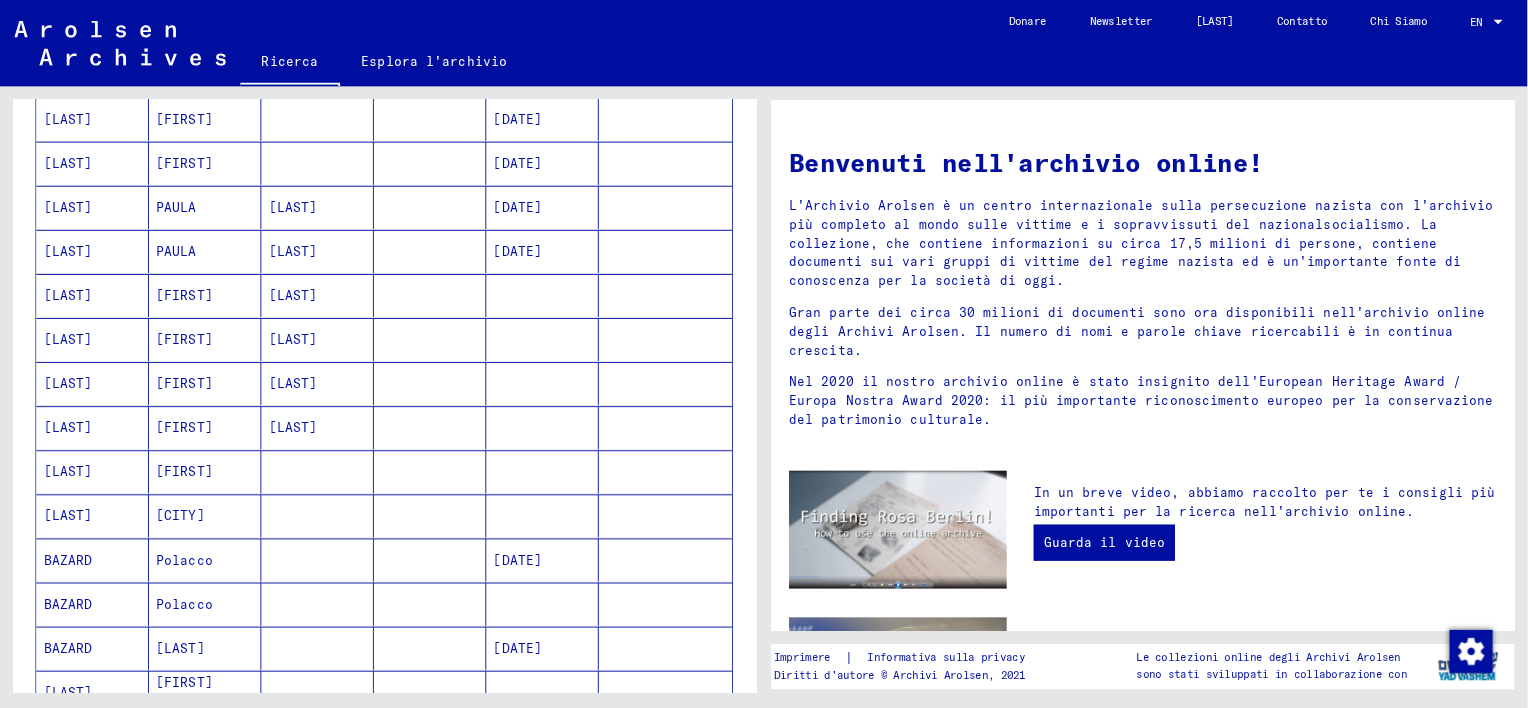 scroll, scrollTop: 345, scrollLeft: 0, axis: vertical 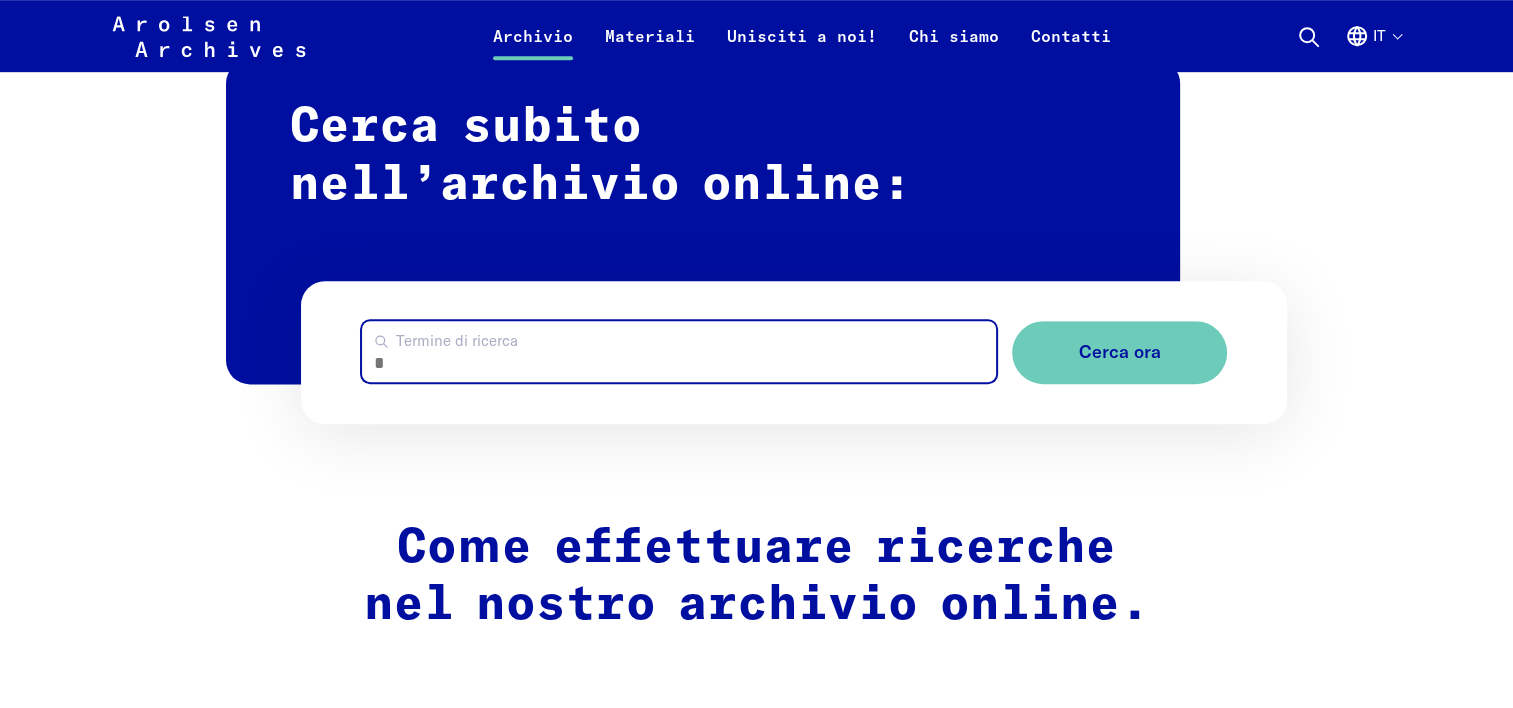 click on "Termine di ricerca" at bounding box center (679, 351) 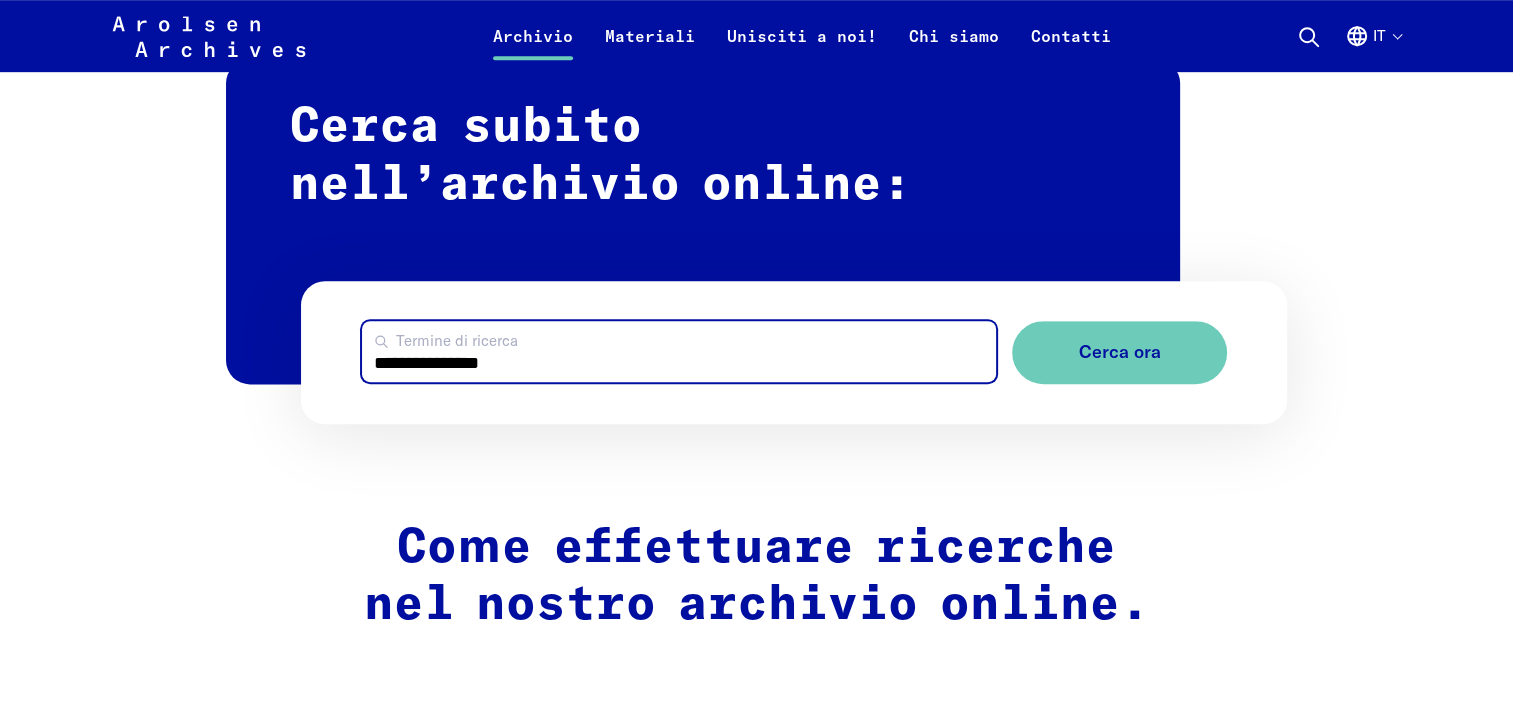 click on "Cerca ora" at bounding box center [1119, 352] 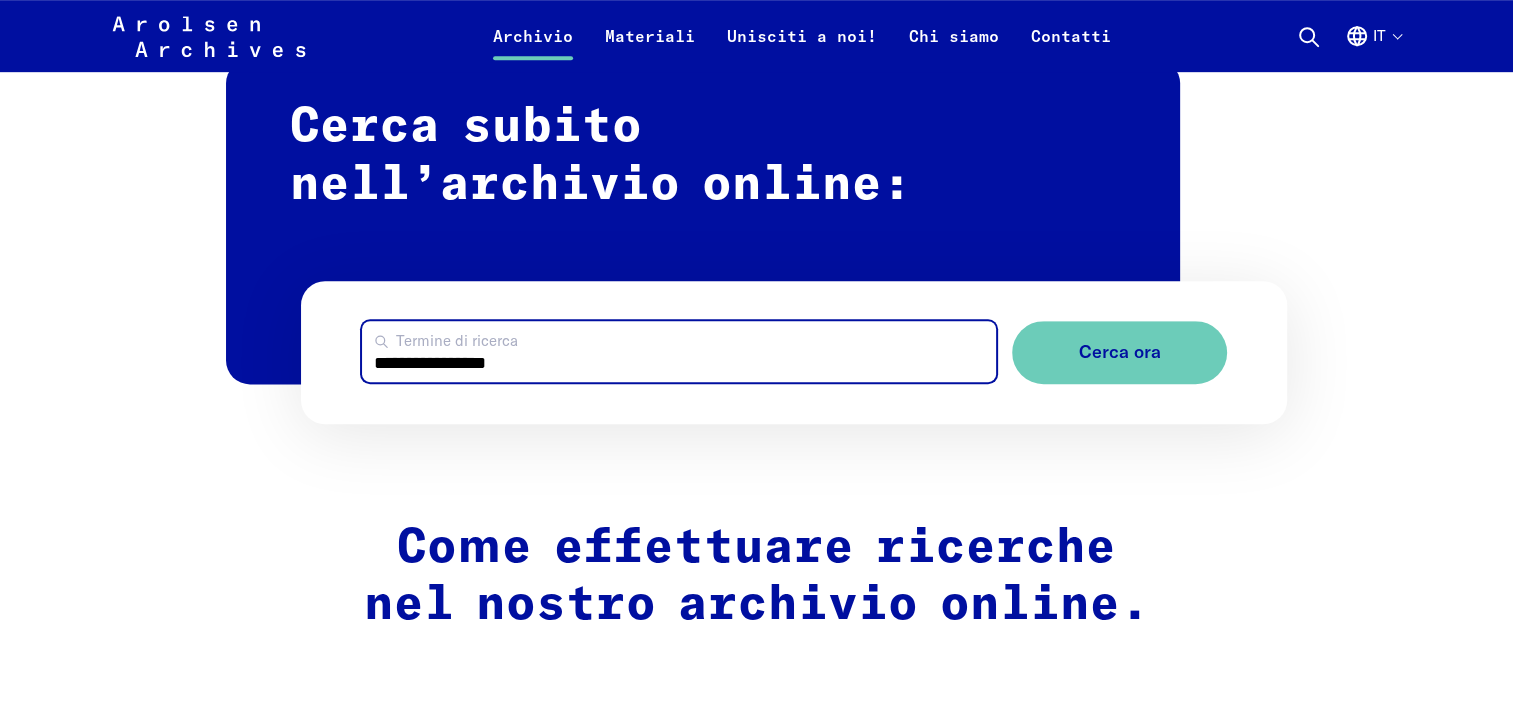 click on "Cerca ora" at bounding box center (1119, 352) 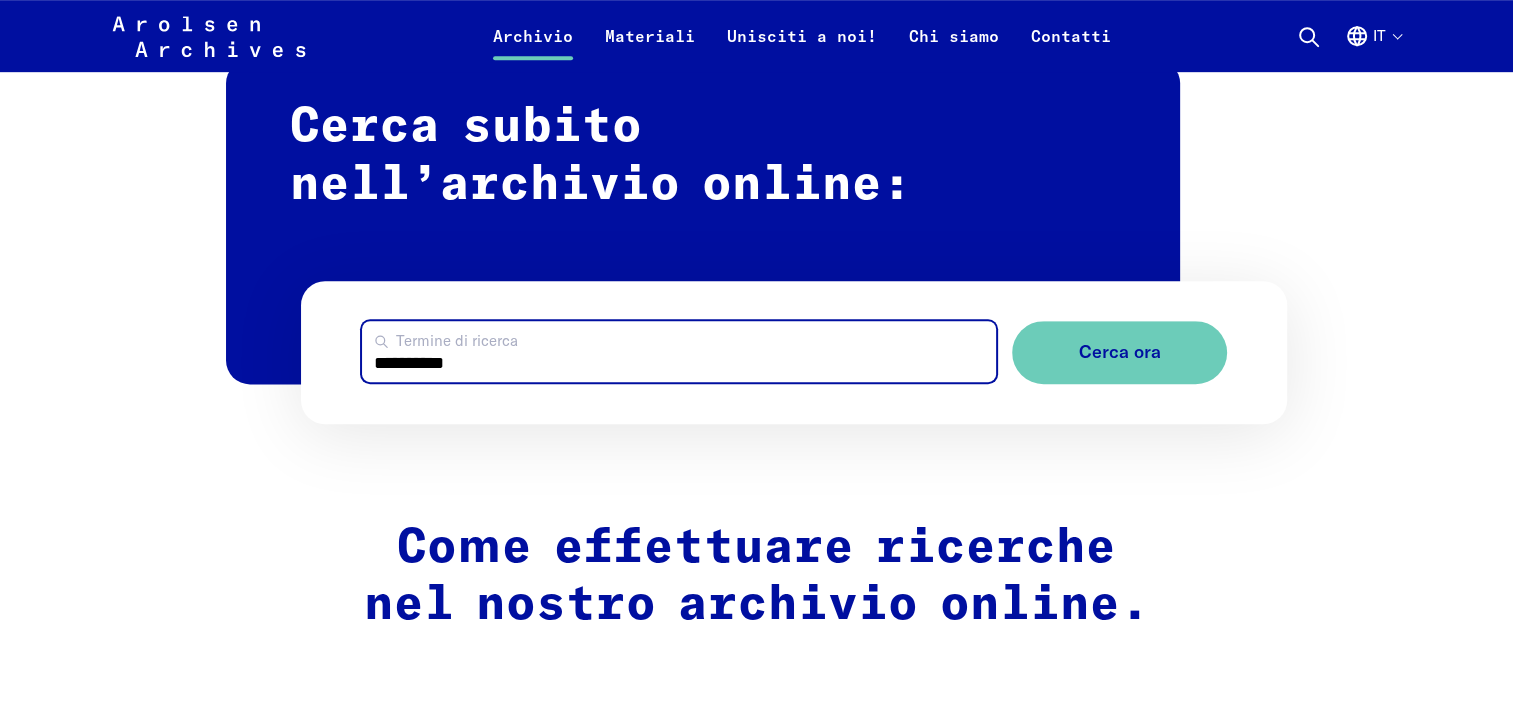 click on "Cerca ora" at bounding box center (1119, 352) 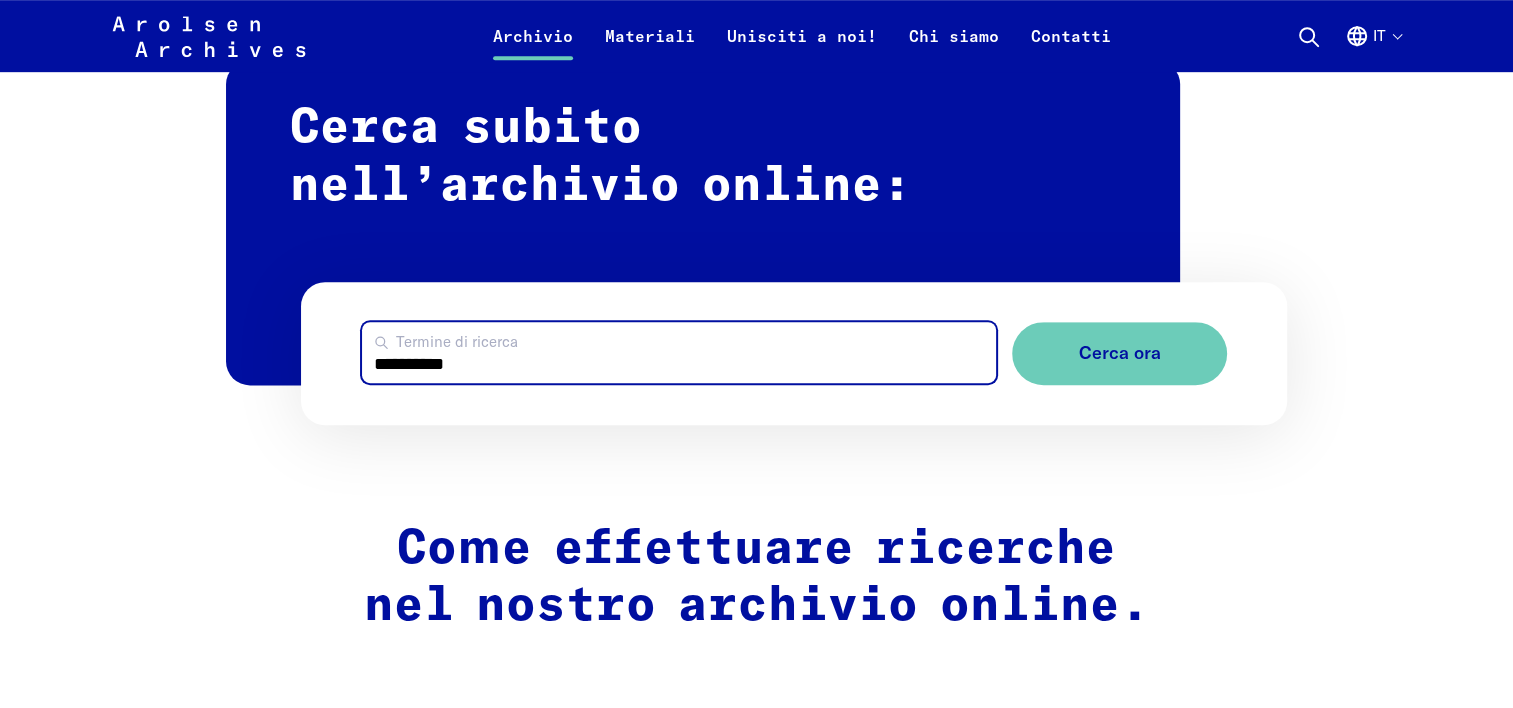 scroll, scrollTop: 1200, scrollLeft: 0, axis: vertical 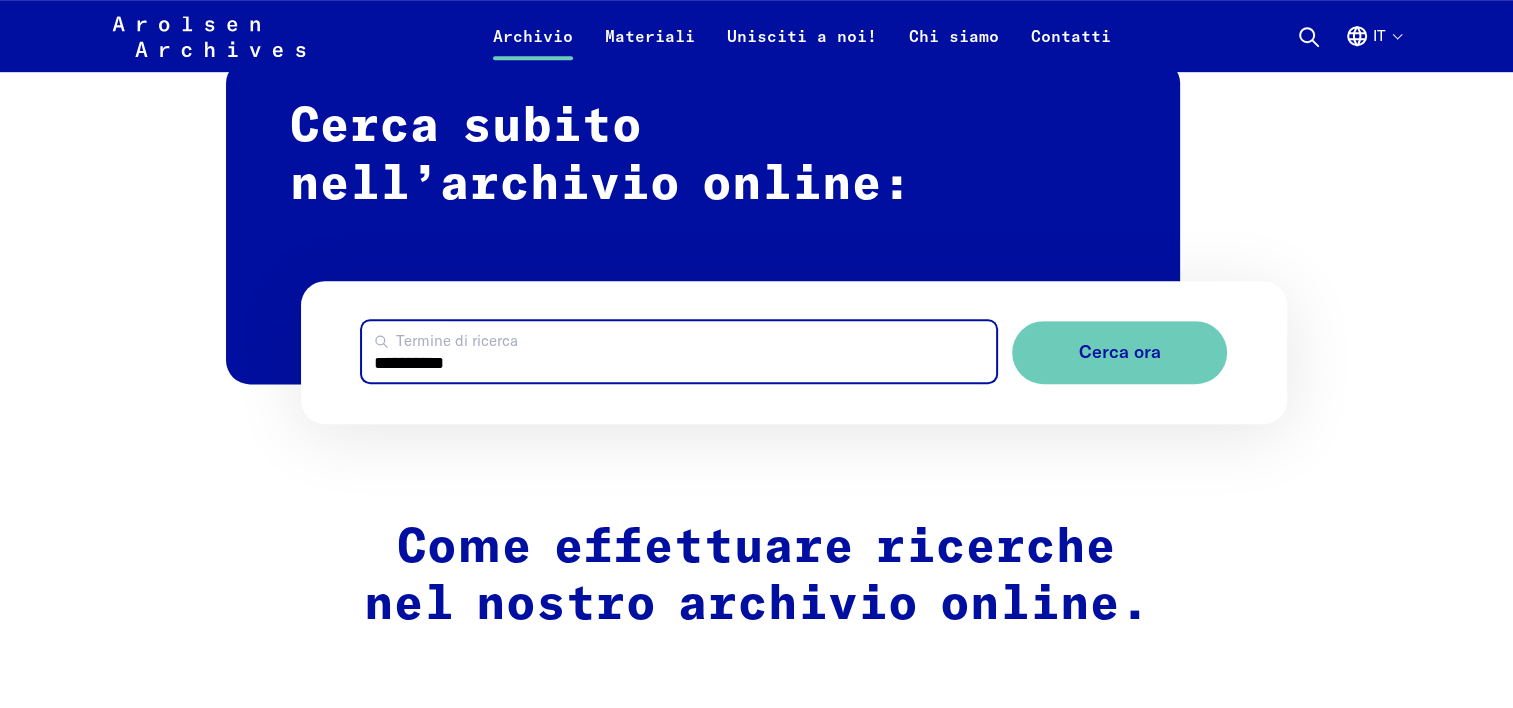 drag, startPoint x: 382, startPoint y: 364, endPoint x: 694, endPoint y: 344, distance: 312.64038 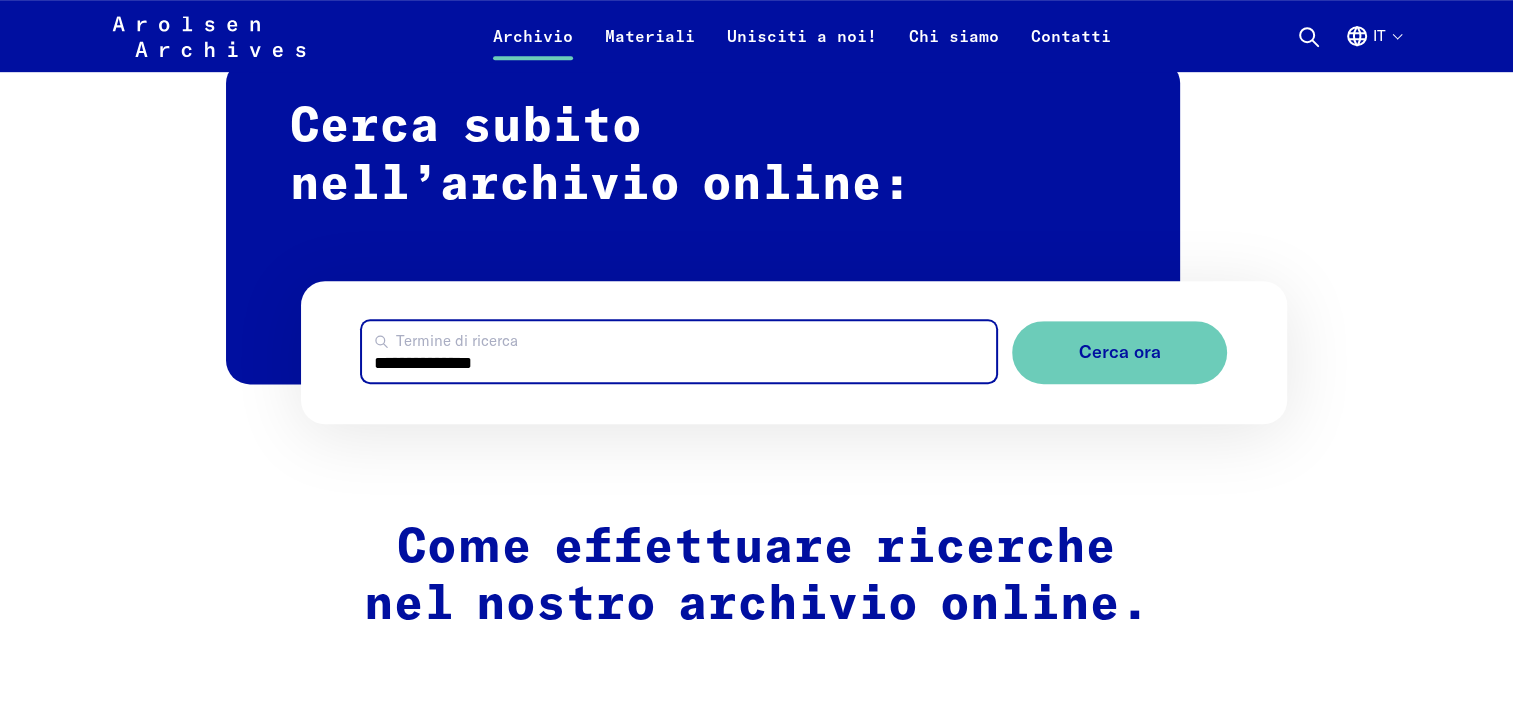 click on "Cerca ora" at bounding box center (1119, 352) 